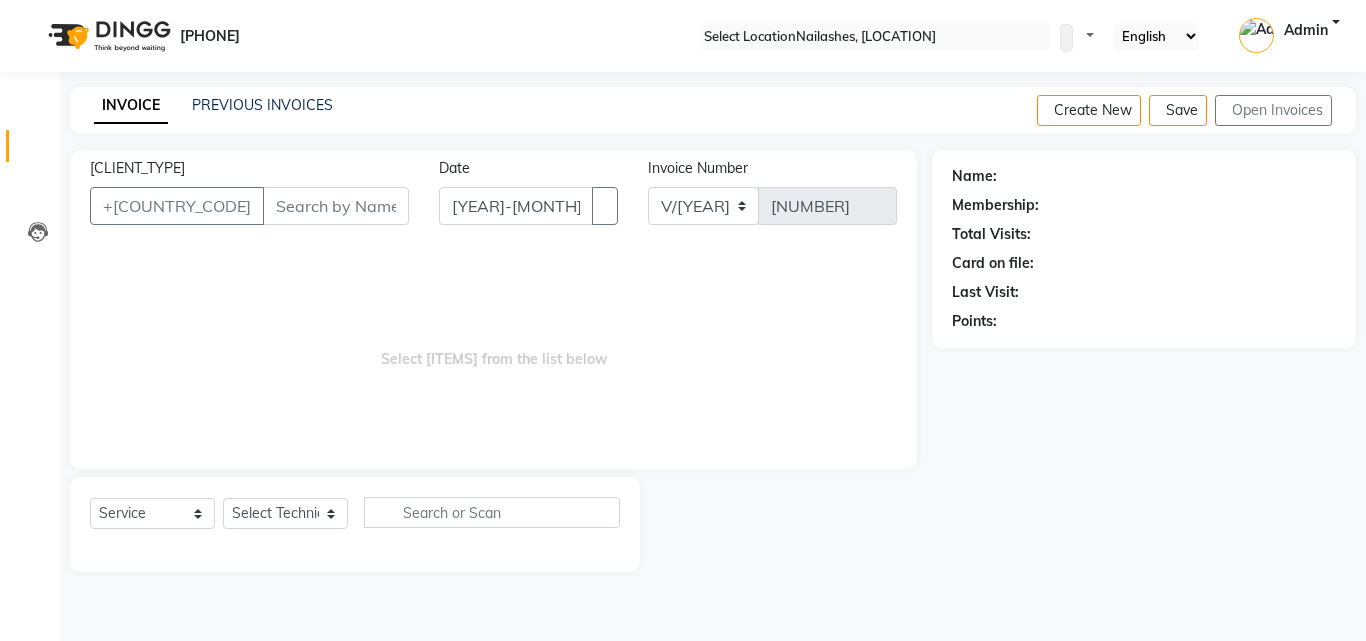 scroll, scrollTop: 0, scrollLeft: 0, axis: both 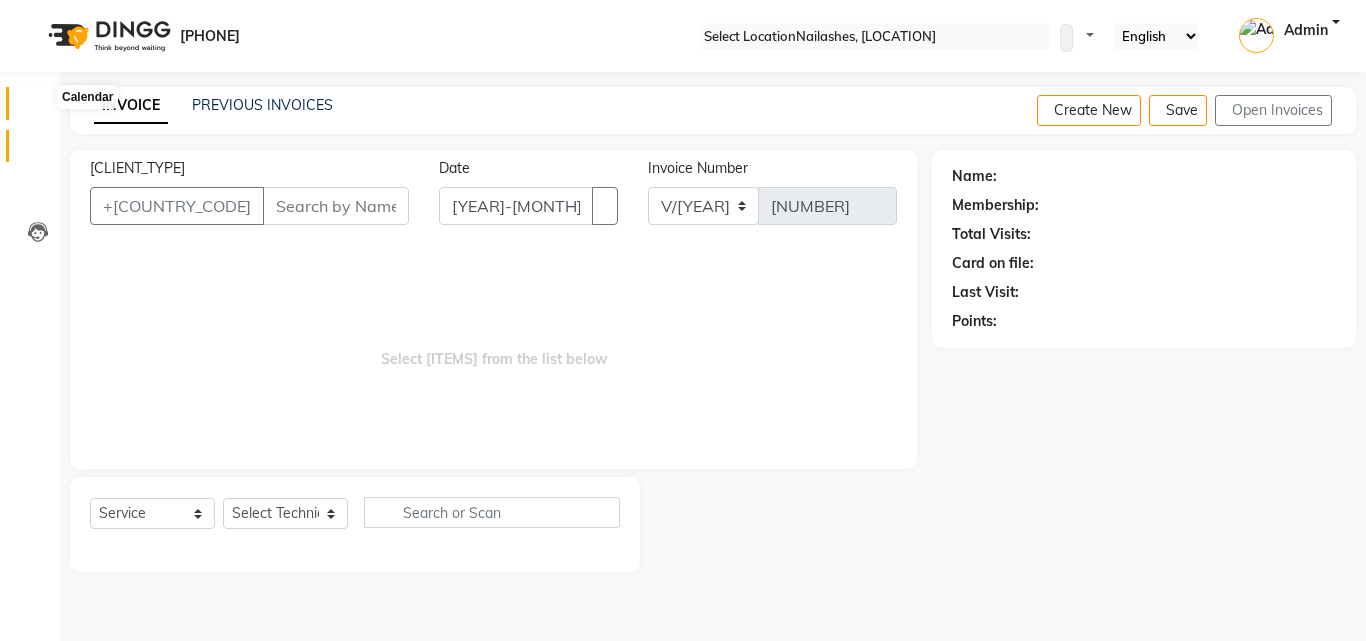 click at bounding box center [37, 108] 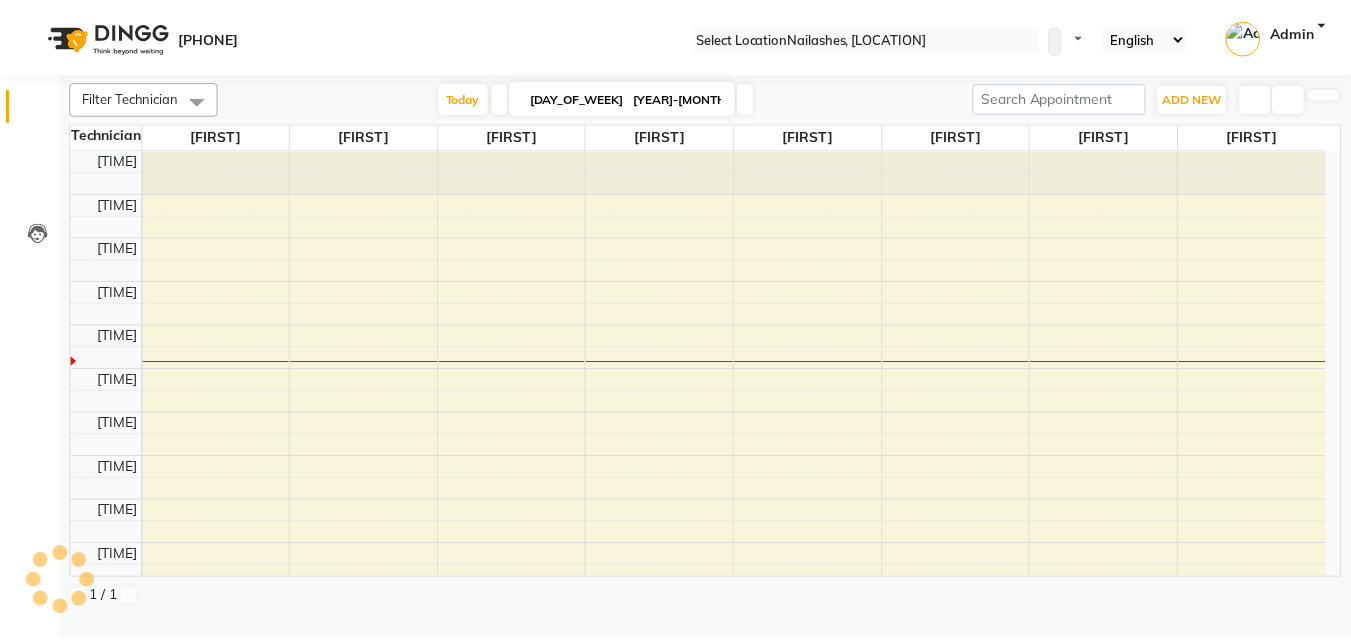 scroll, scrollTop: 0, scrollLeft: 0, axis: both 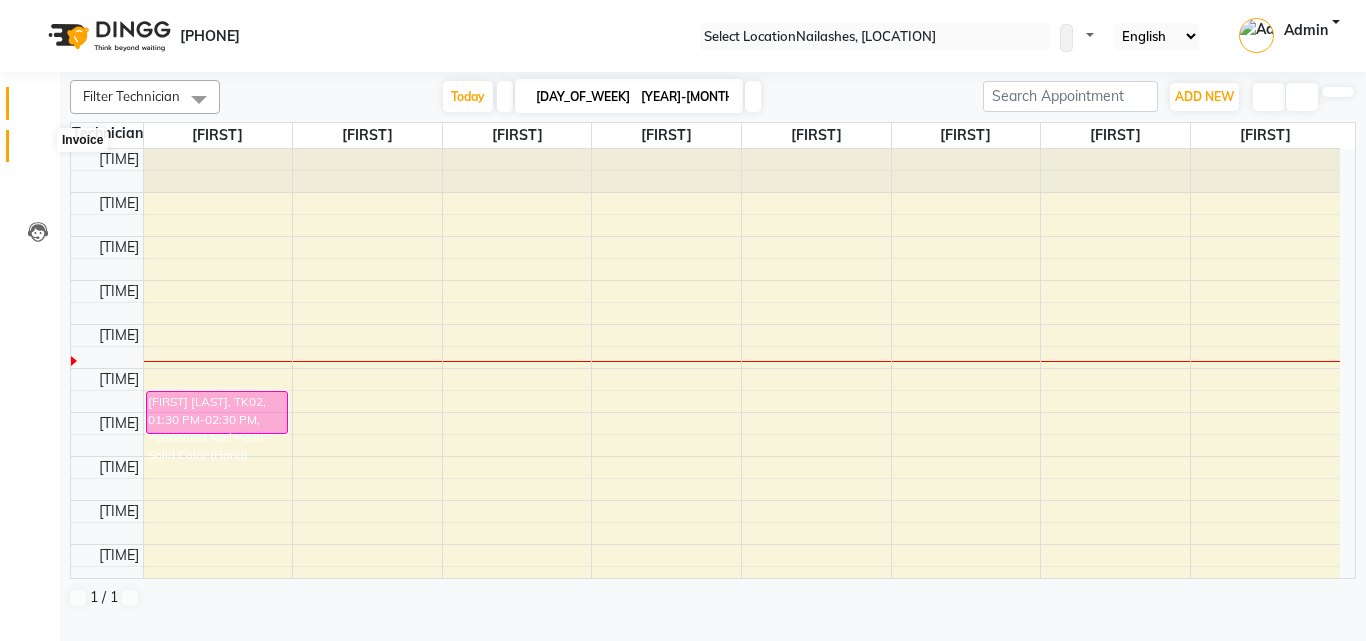 click at bounding box center (37, 151) 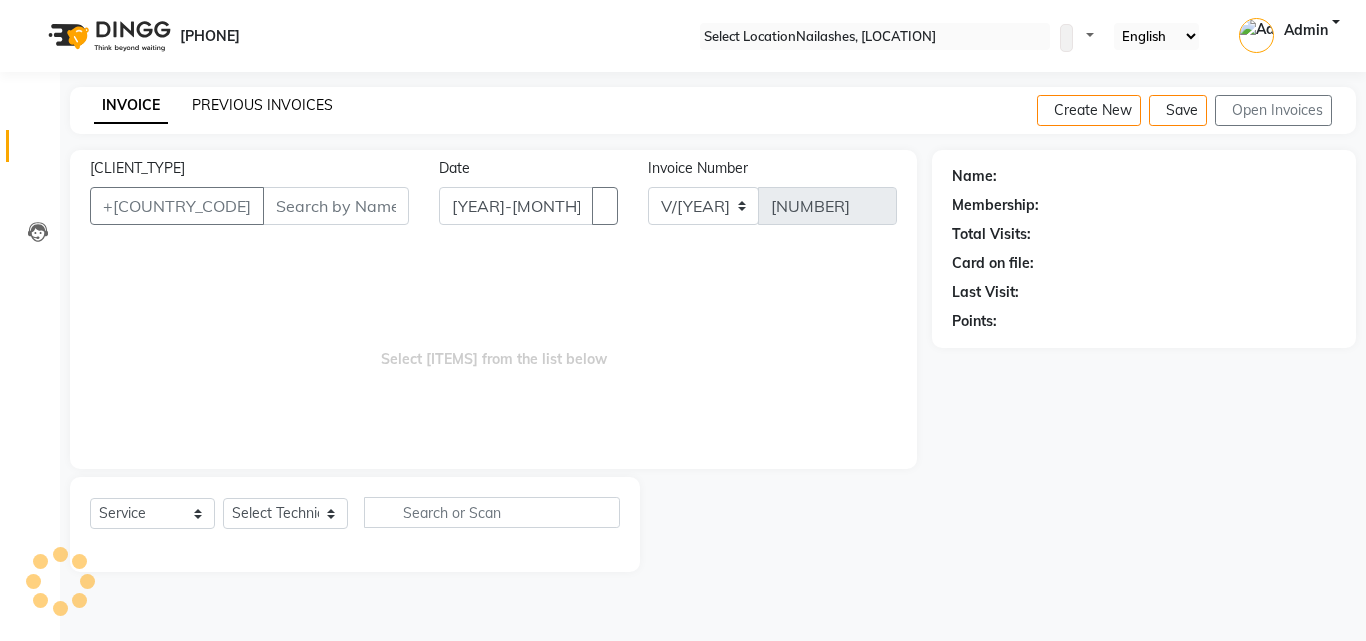 click on "PREVIOUS INVOICES" at bounding box center (262, 105) 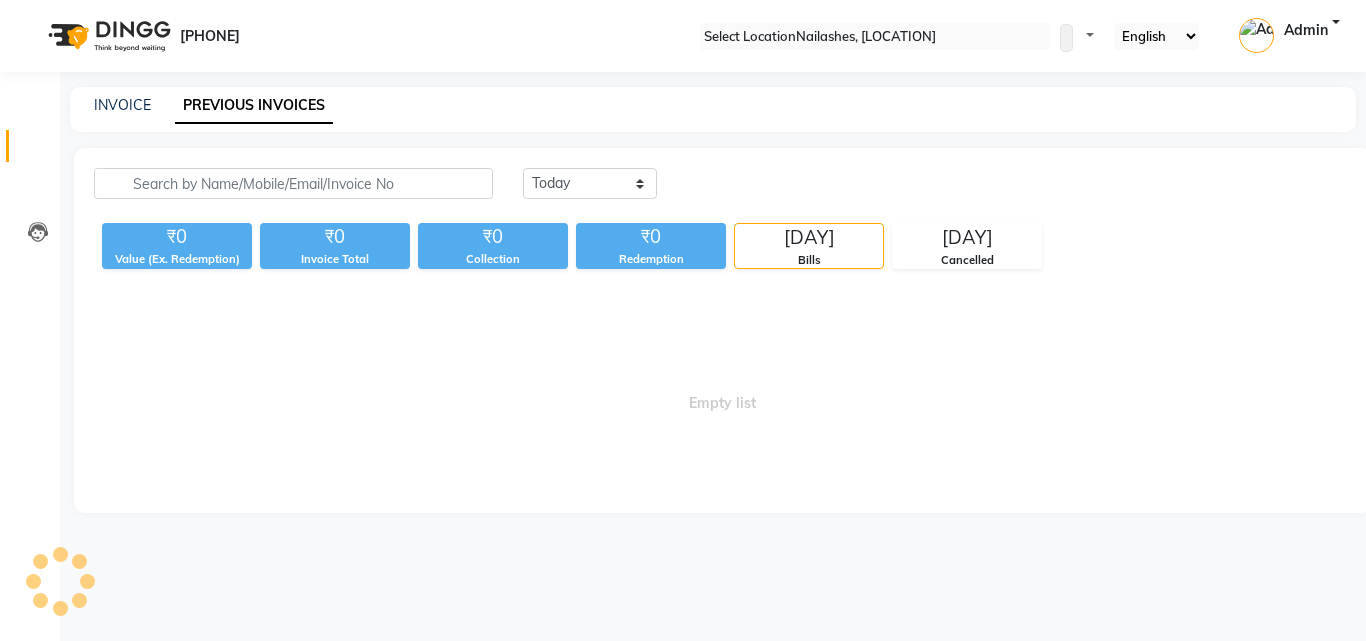 click on "INVOICE PREVIOUS INVOICES" at bounding box center (701, 105) 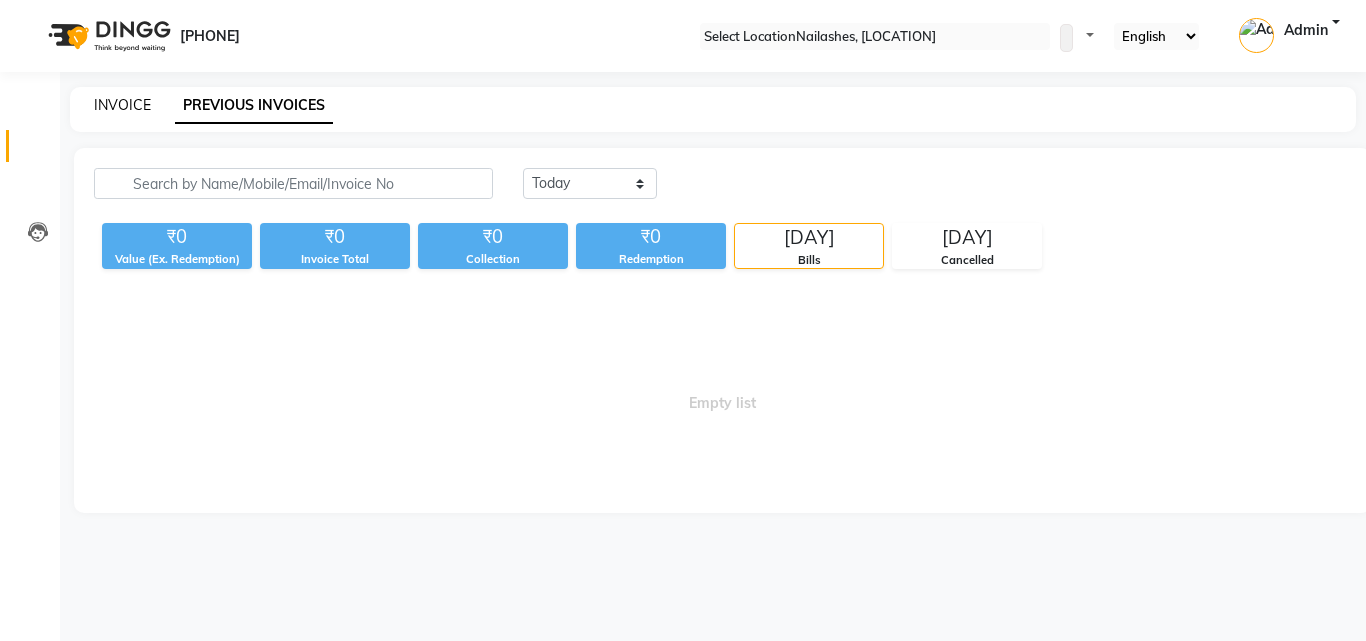 click on "INVOICE" at bounding box center [122, 105] 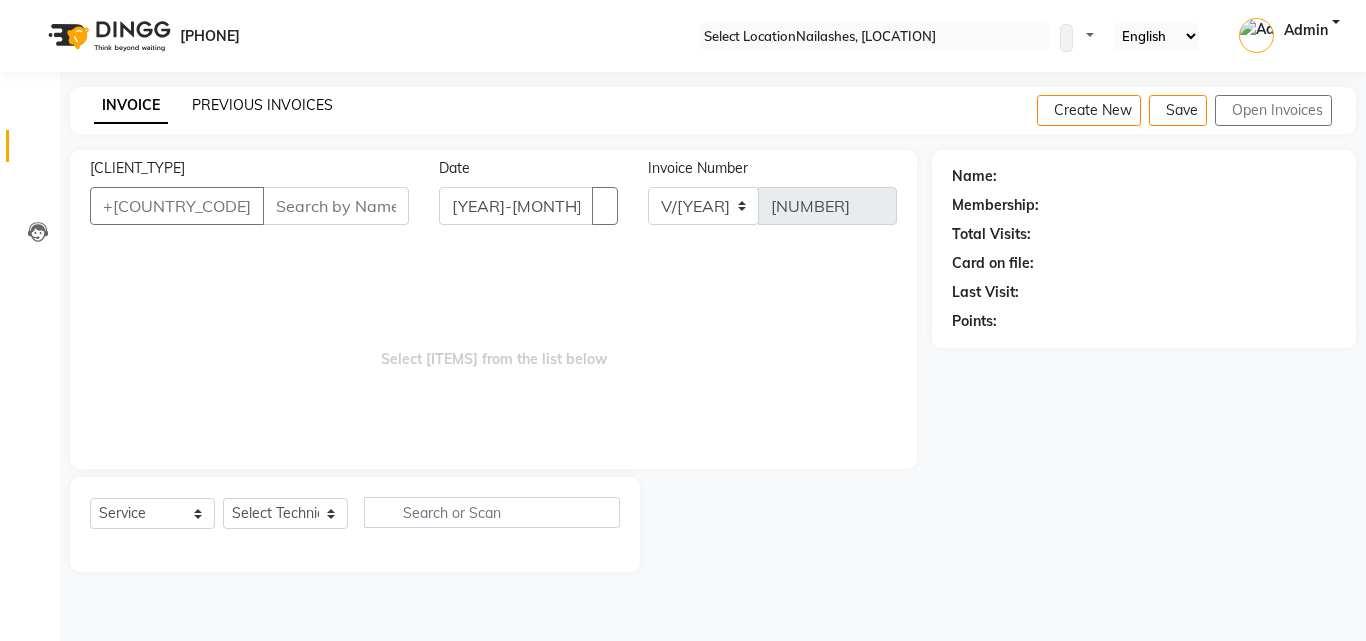 click on "PREVIOUS INVOICES" at bounding box center (262, 105) 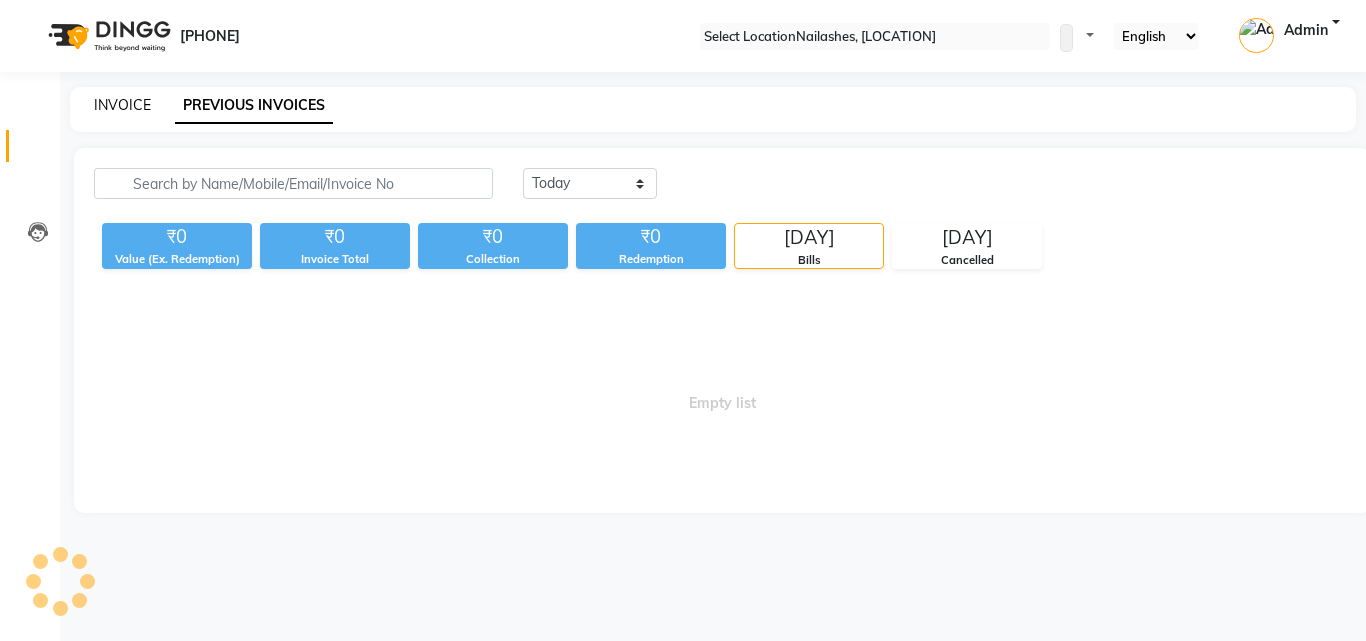 click on "INVOICE" at bounding box center [122, 105] 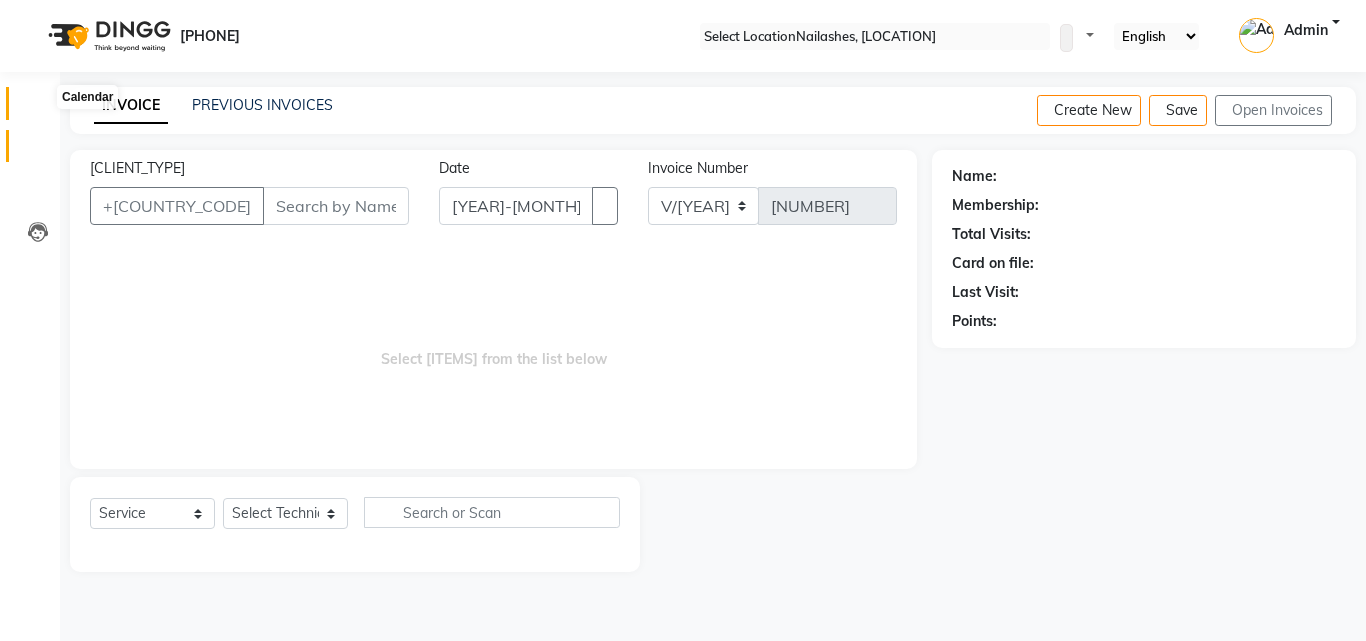 click at bounding box center (37, 108) 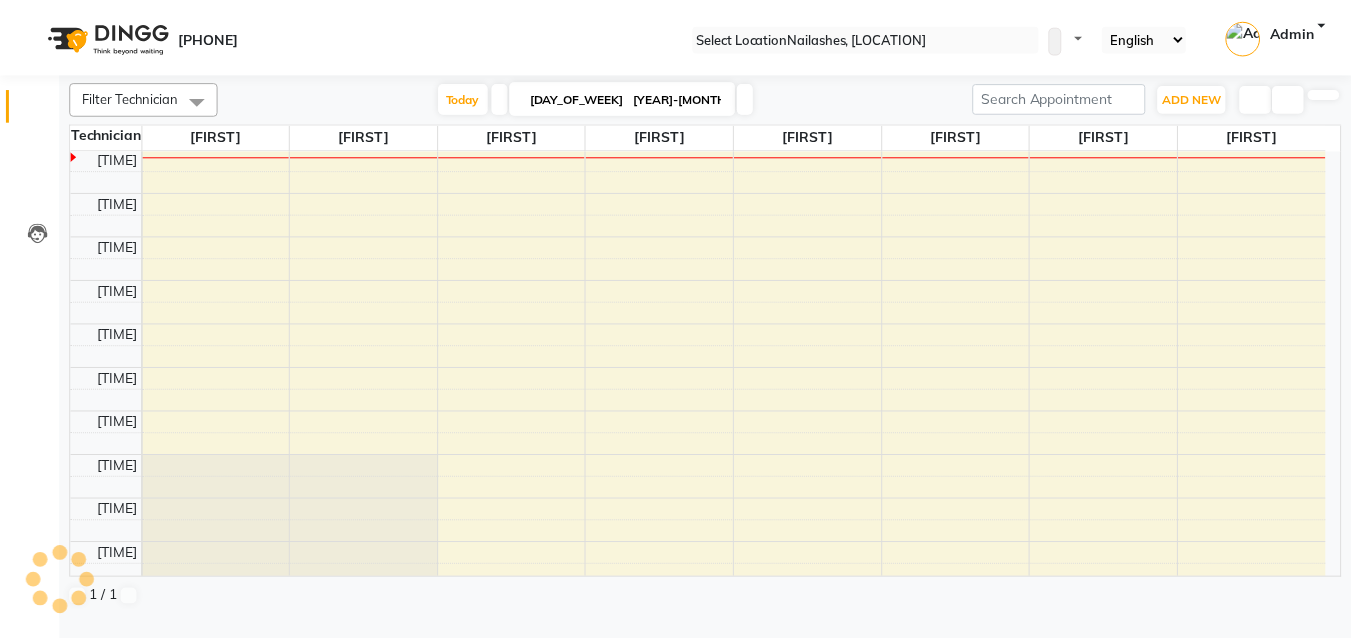 scroll, scrollTop: 0, scrollLeft: 0, axis: both 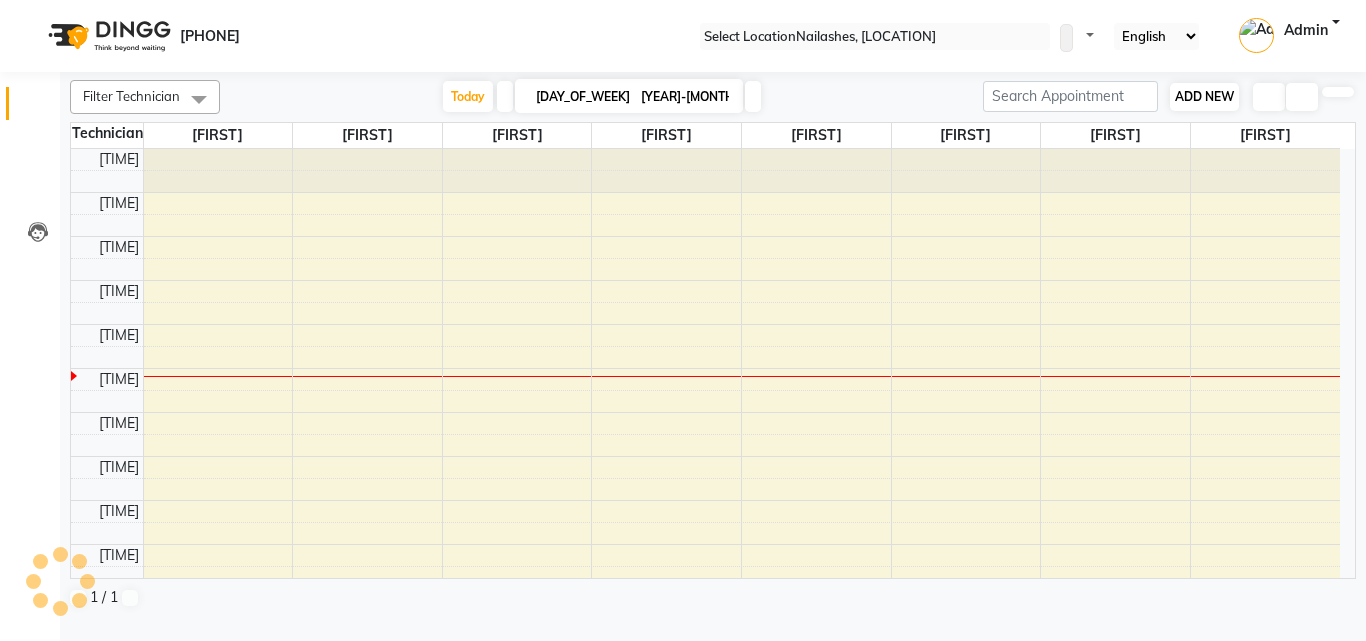 click on "ADD NEW" at bounding box center (1204, 96) 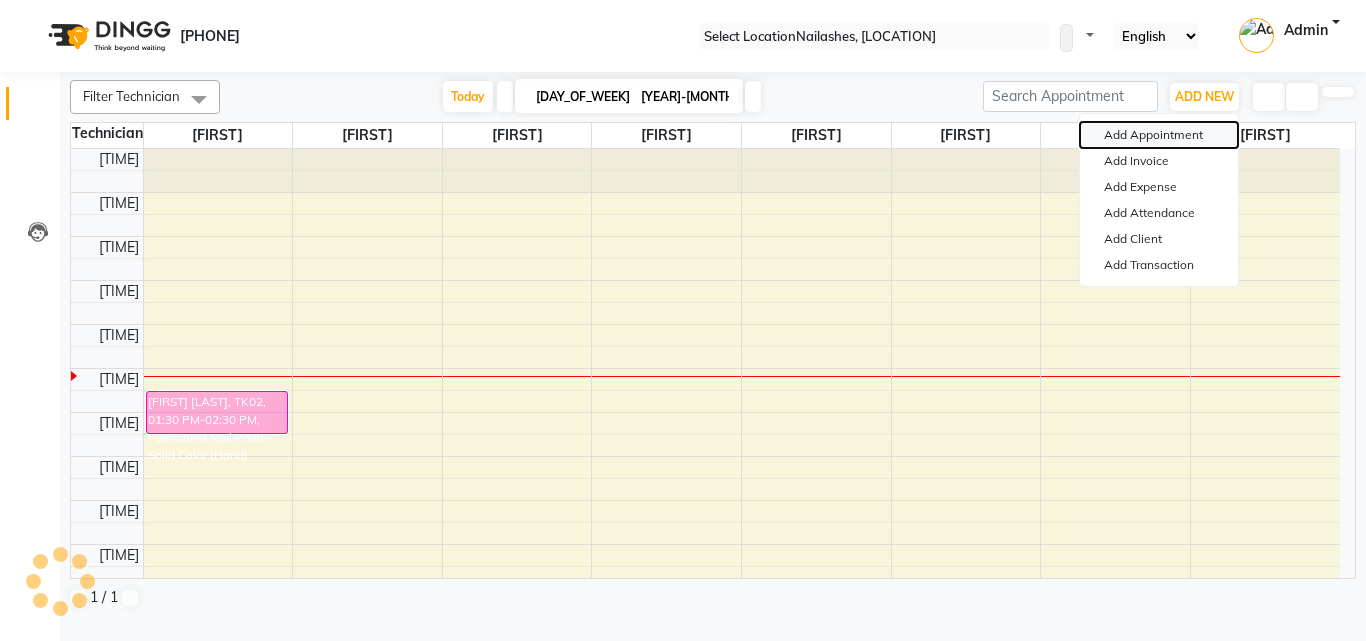 click on "Add Appointment" at bounding box center (1159, 135) 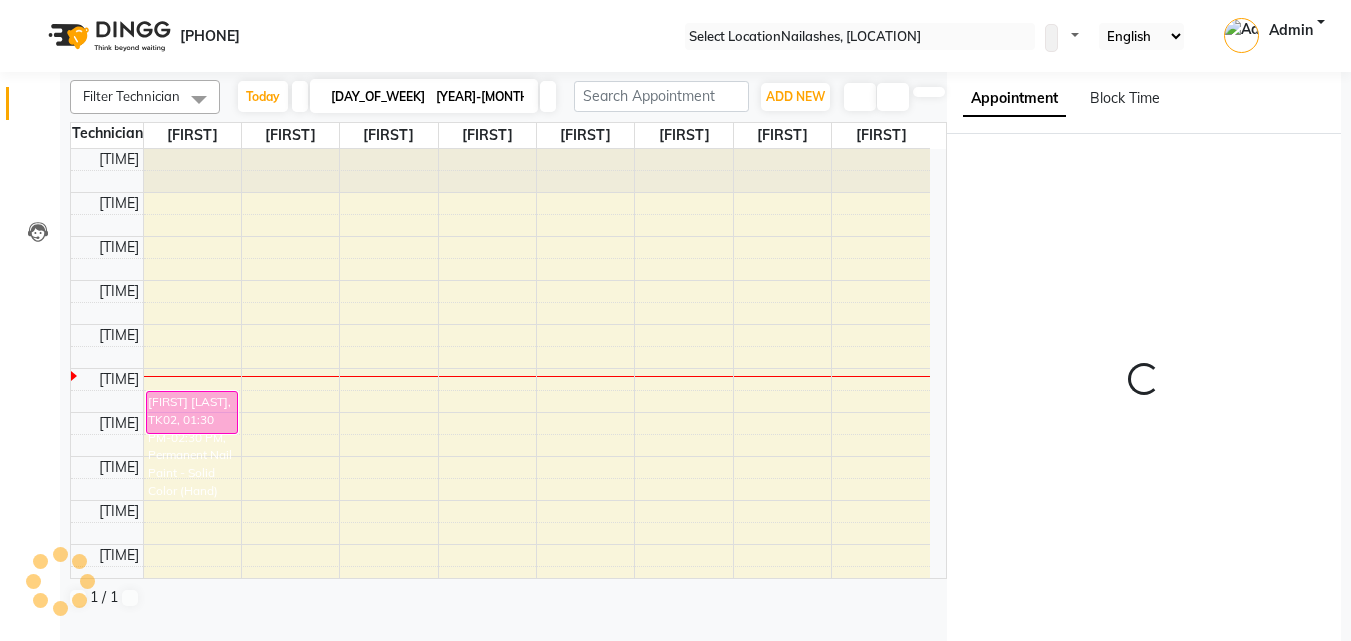 scroll, scrollTop: 5, scrollLeft: 0, axis: vertical 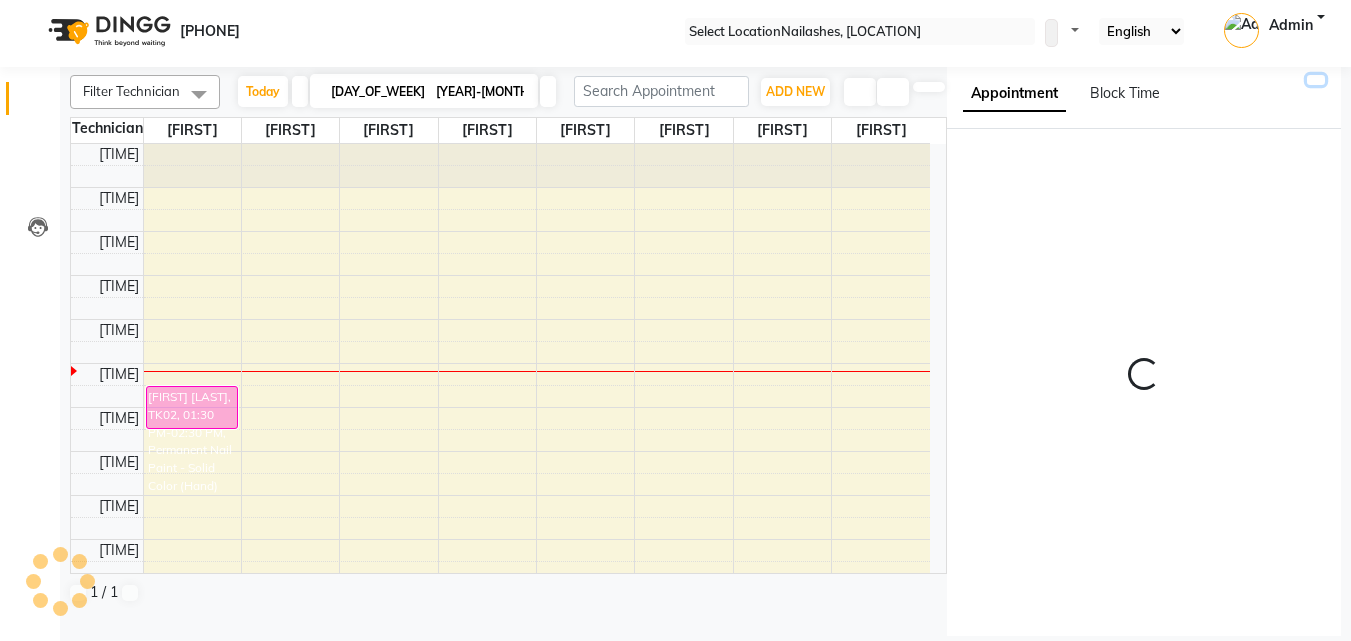 click at bounding box center (1316, 80) 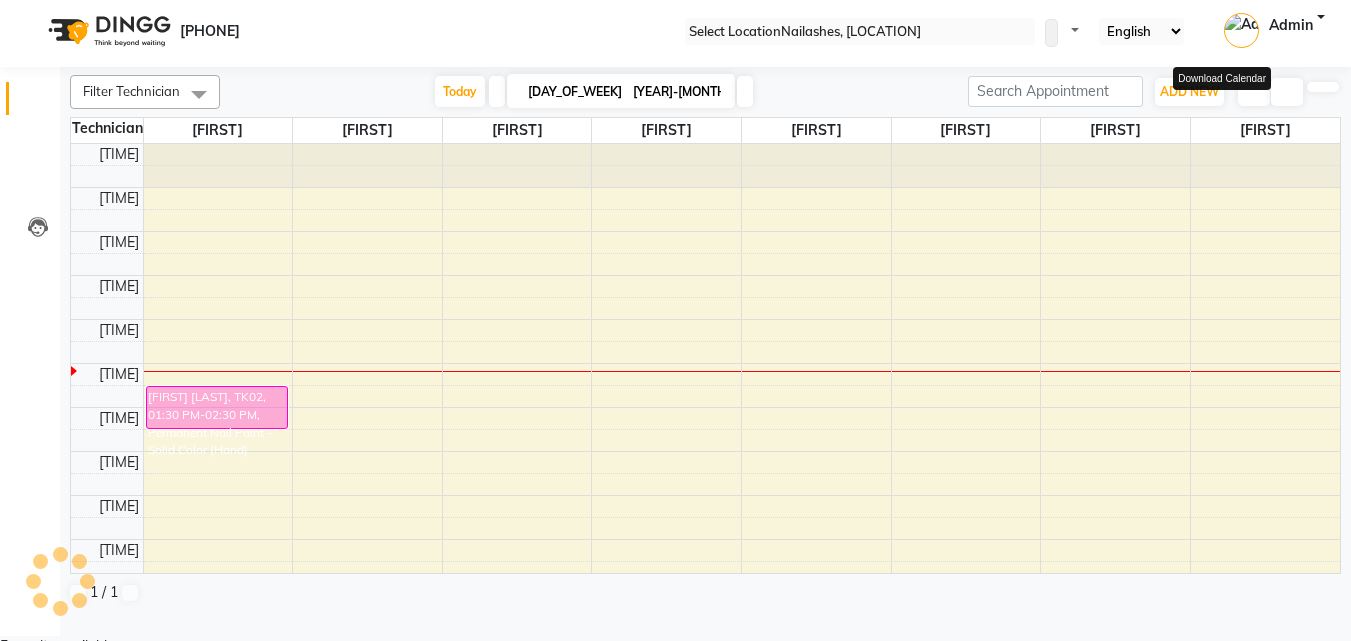 scroll, scrollTop: 0, scrollLeft: 0, axis: both 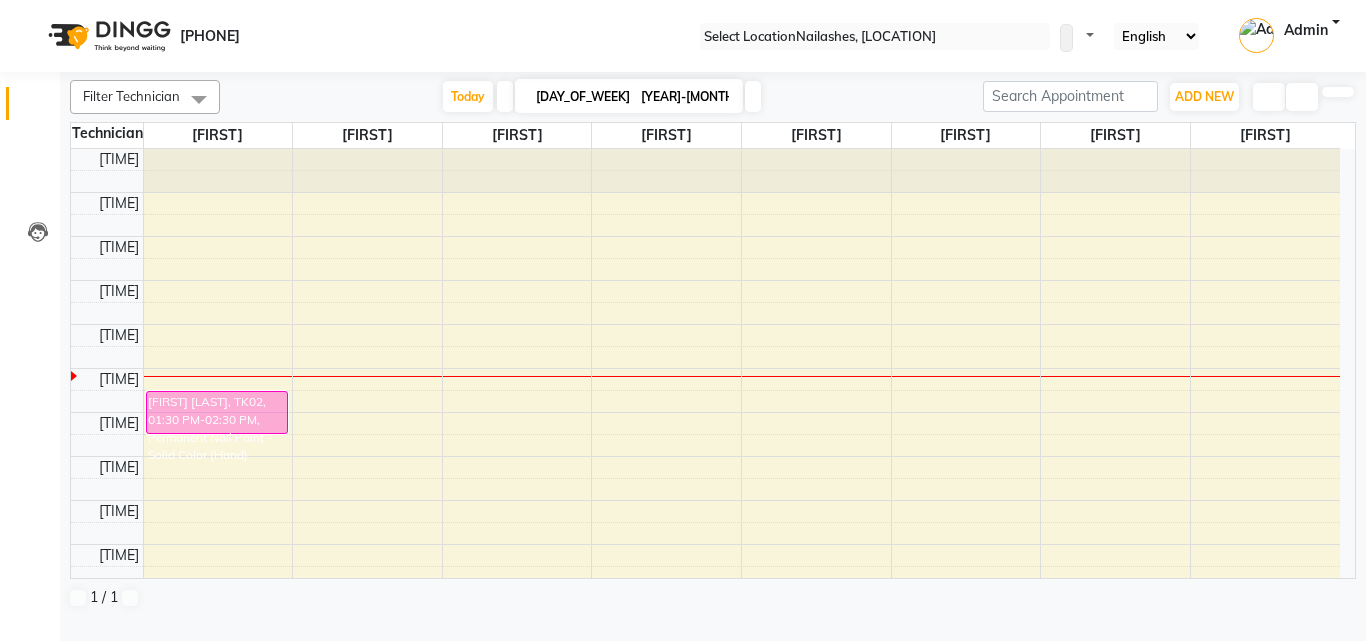 click at bounding box center (1338, 92) 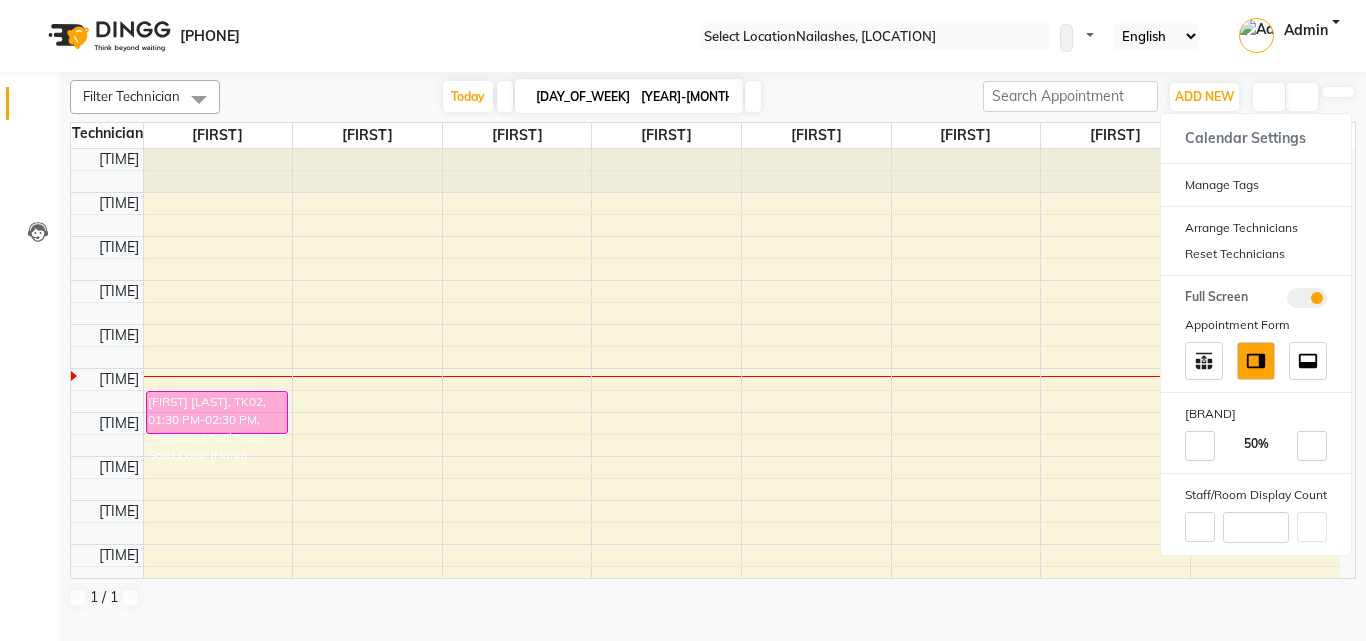 click at bounding box center (1269, 97) 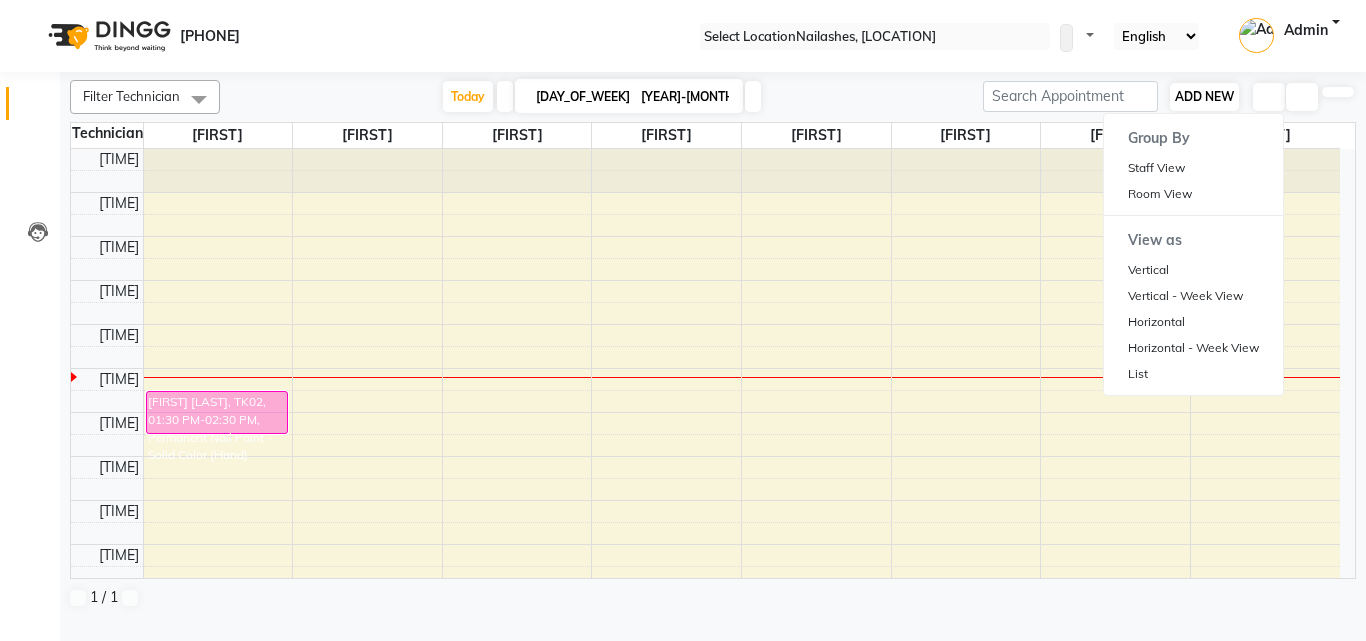 click on "ADD NEW" at bounding box center [1204, 96] 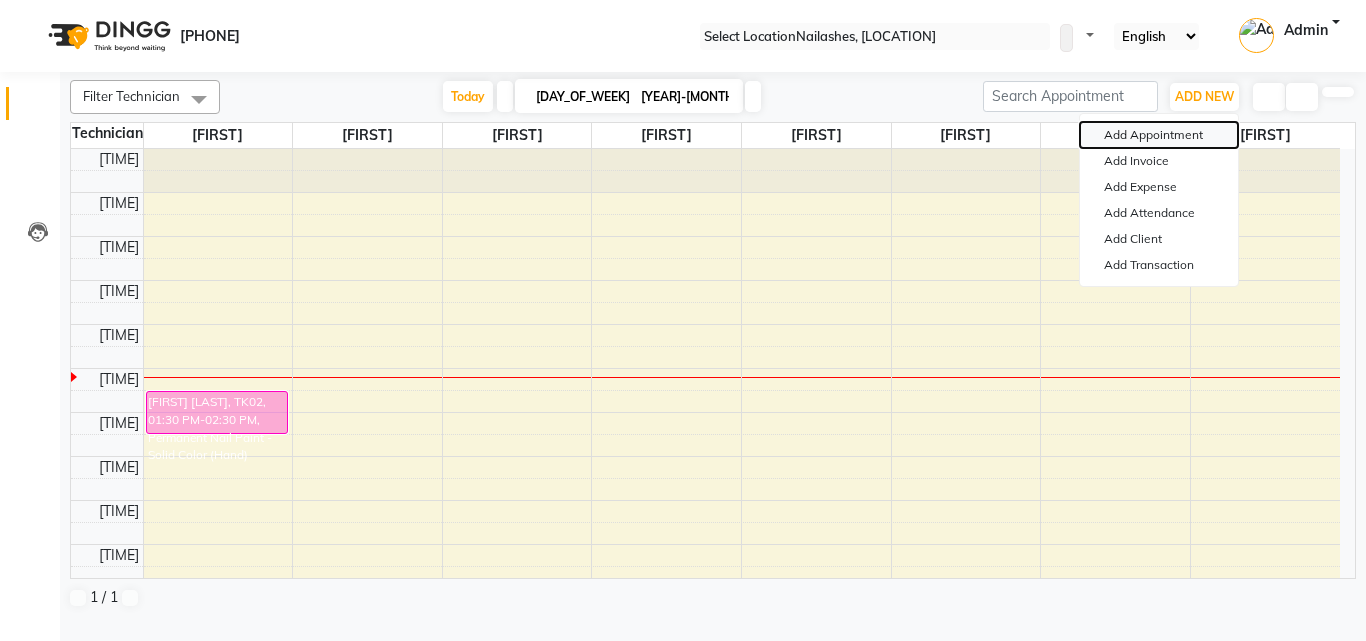 click on "Add Appointment" at bounding box center [1159, 135] 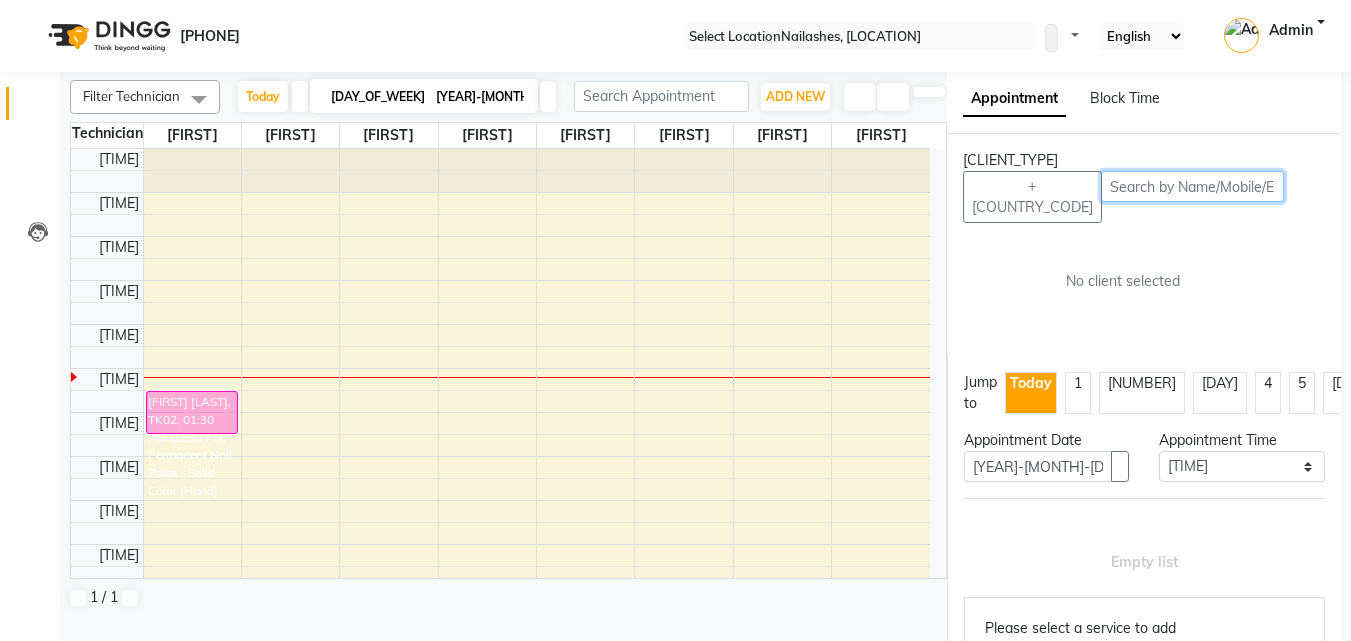 scroll, scrollTop: 5, scrollLeft: 0, axis: vertical 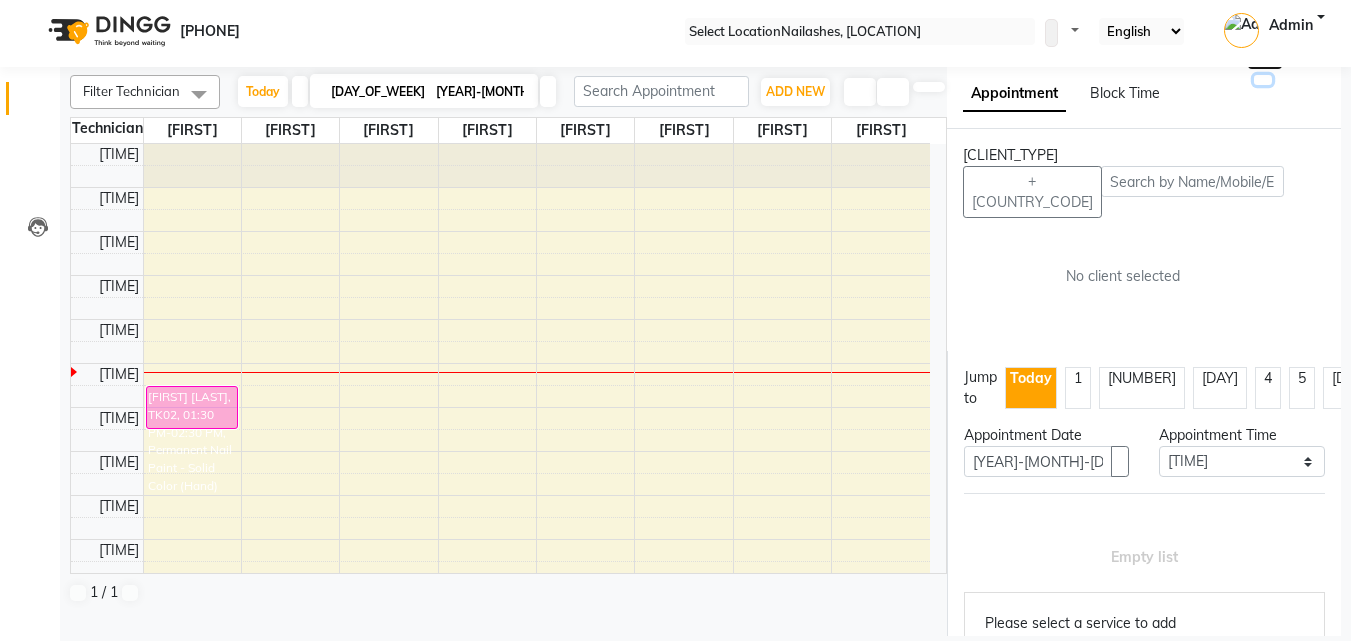 click at bounding box center [1263, 80] 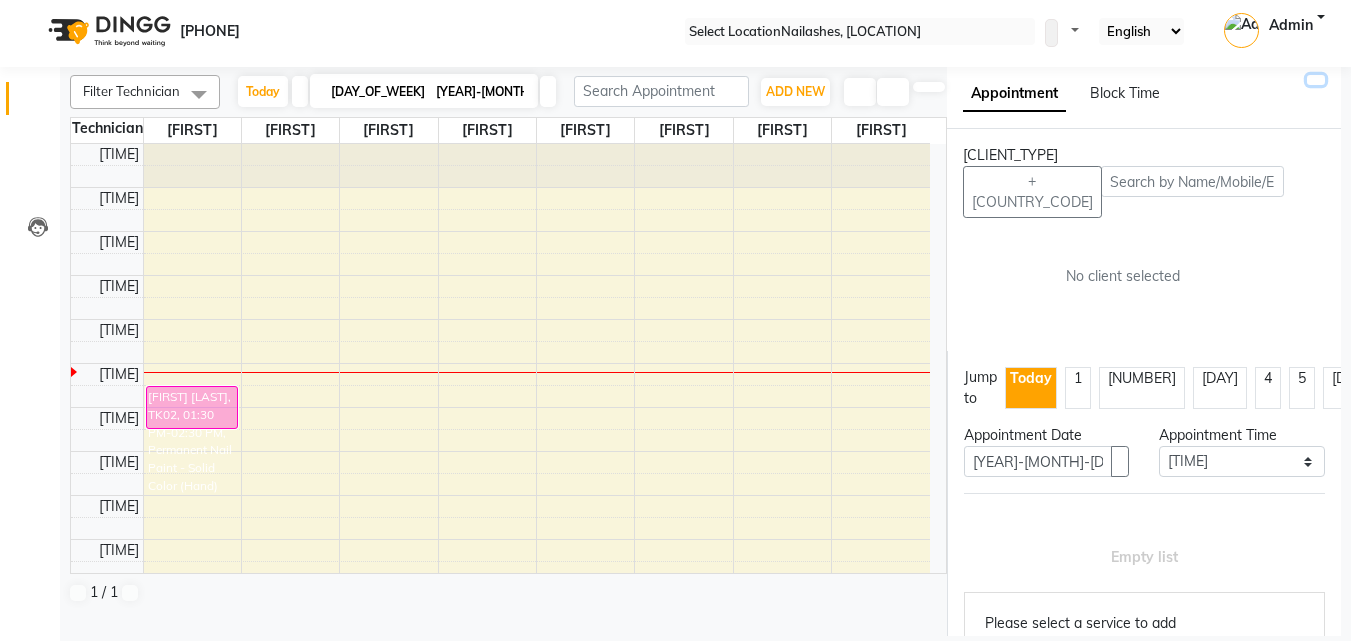 click at bounding box center [1316, 80] 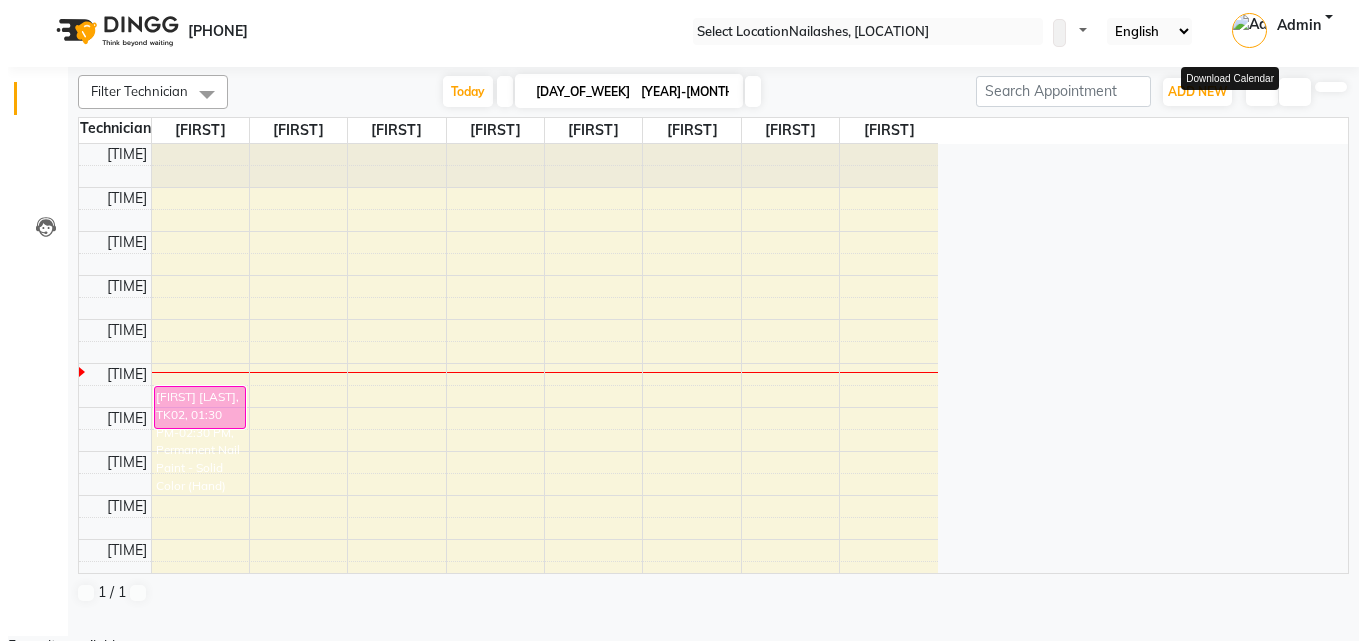 scroll, scrollTop: 0, scrollLeft: 0, axis: both 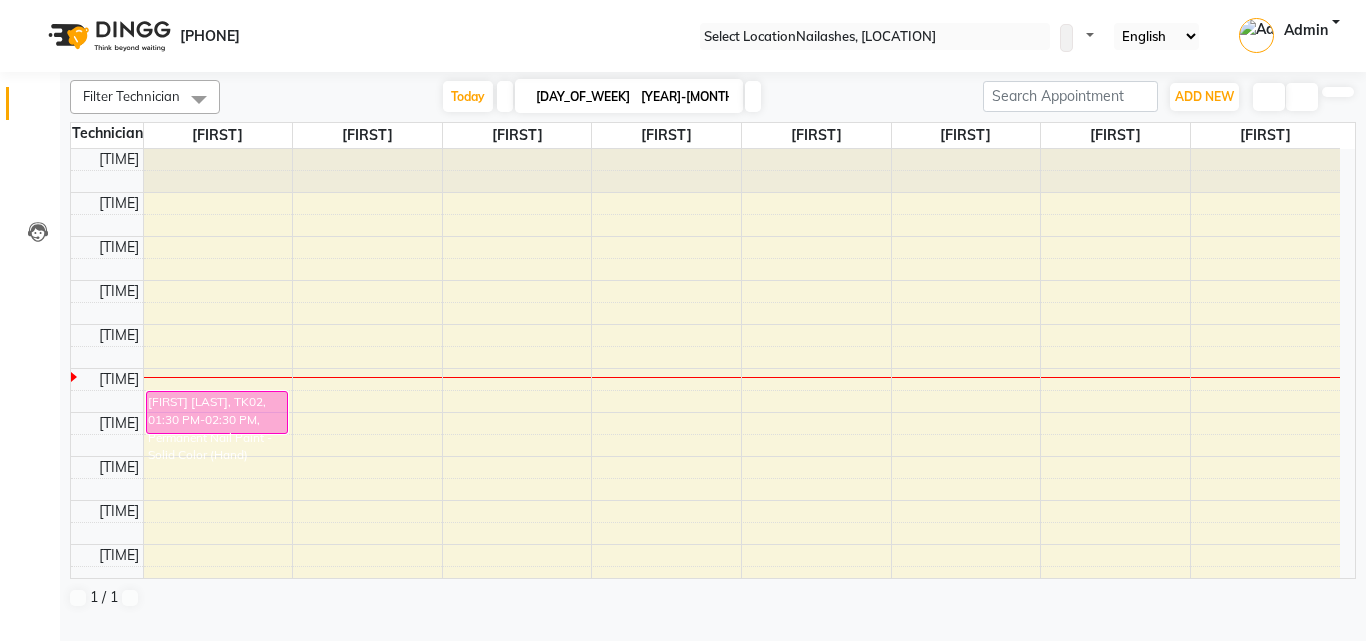 click at bounding box center (1269, 97) 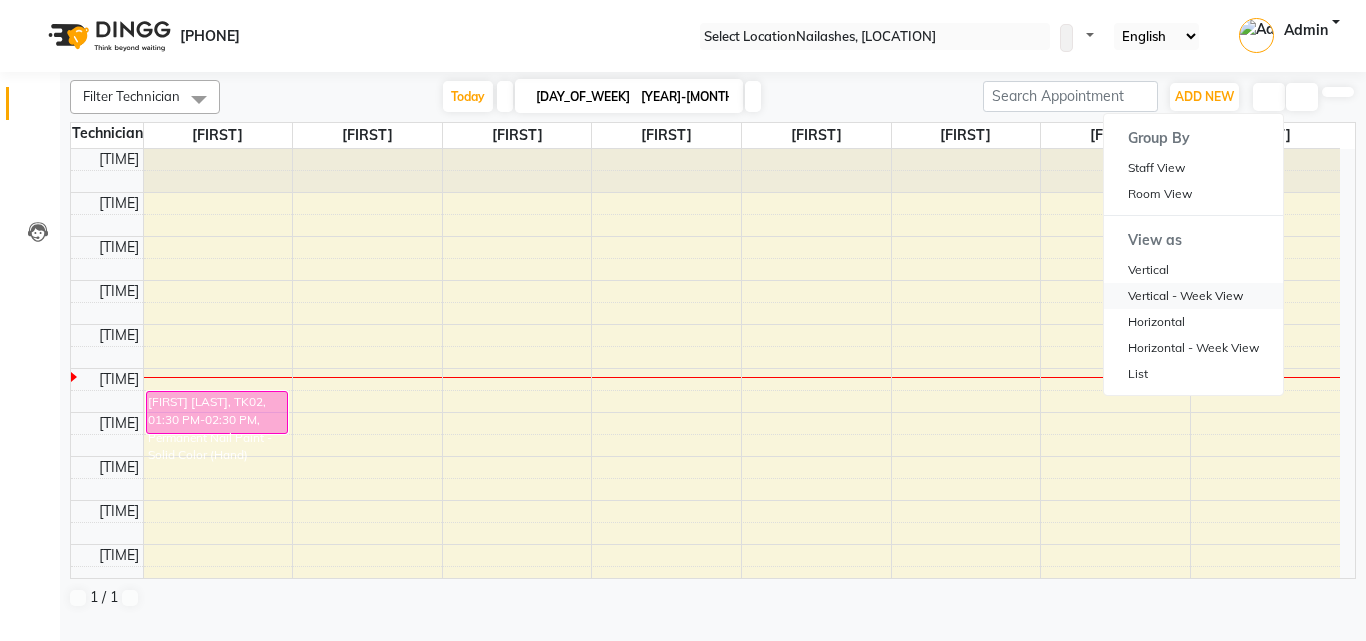 click on "Vertical - Week View" at bounding box center (1193, 296) 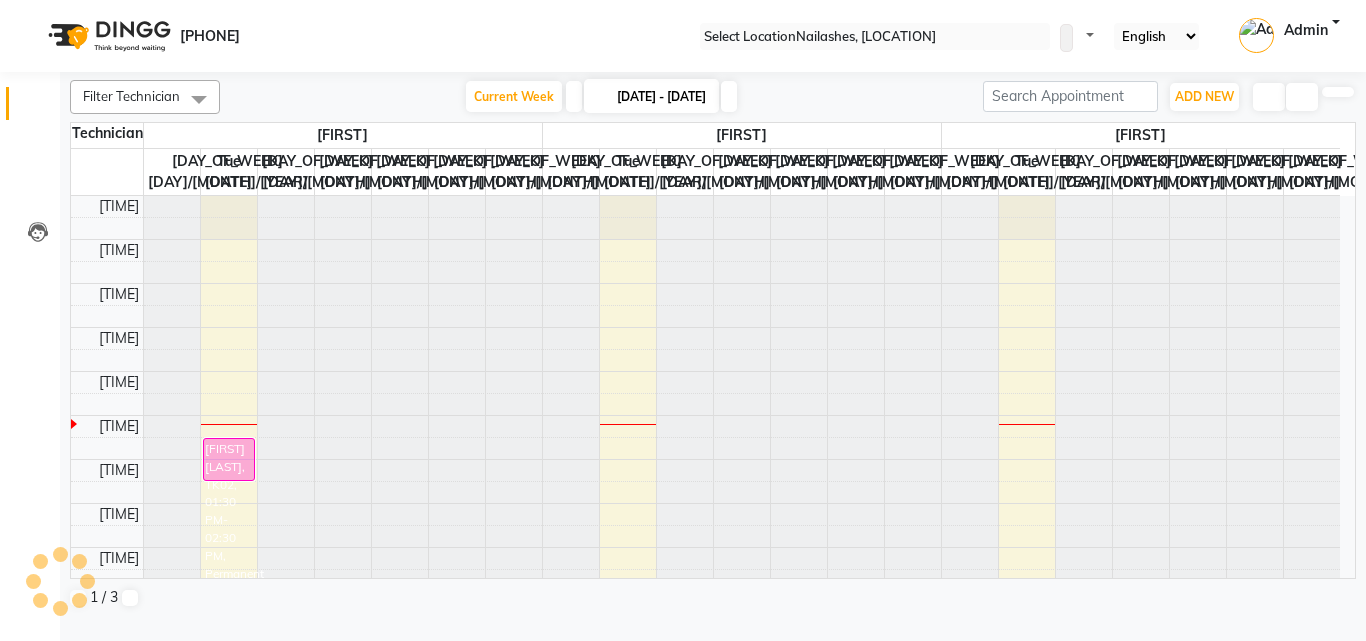 scroll, scrollTop: 0, scrollLeft: 0, axis: both 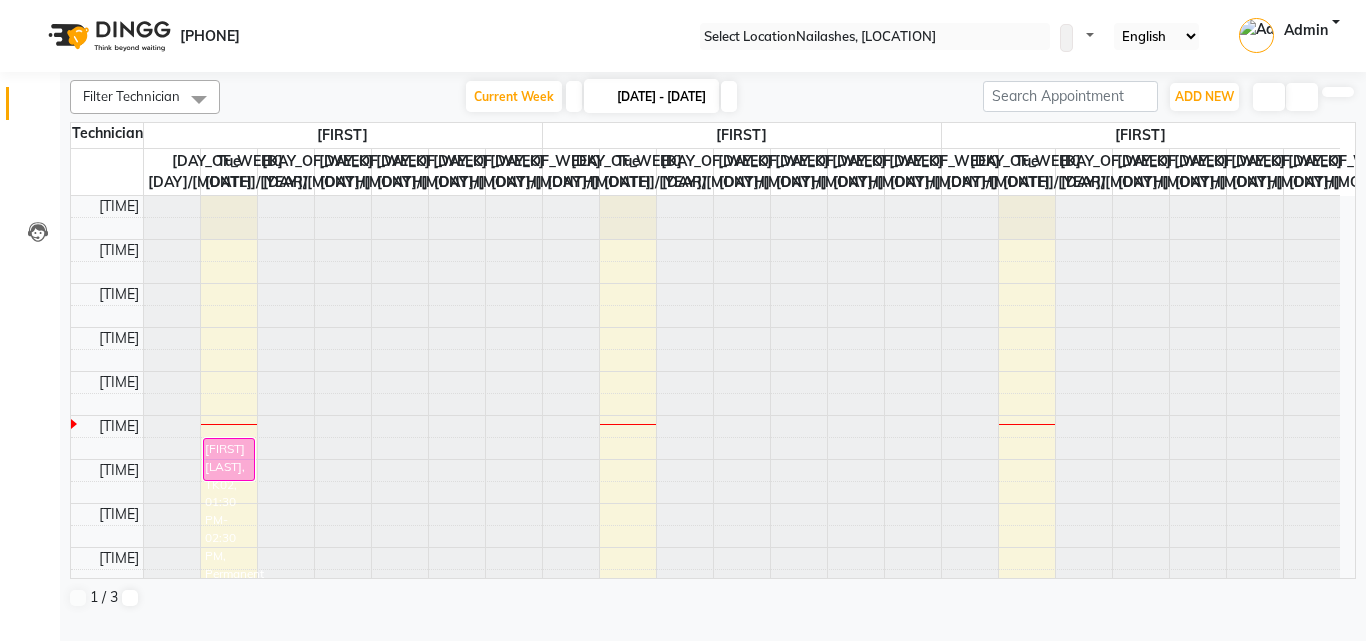 click at bounding box center [1269, 97] 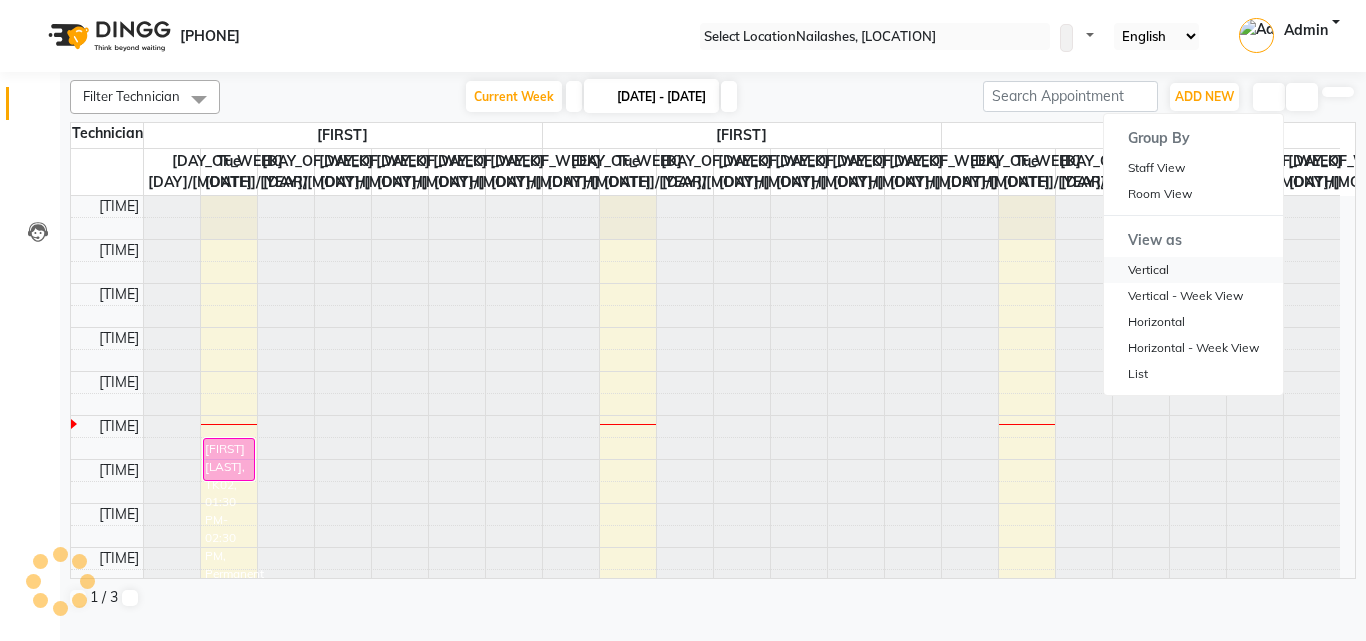 click on "Vertical" at bounding box center (1193, 270) 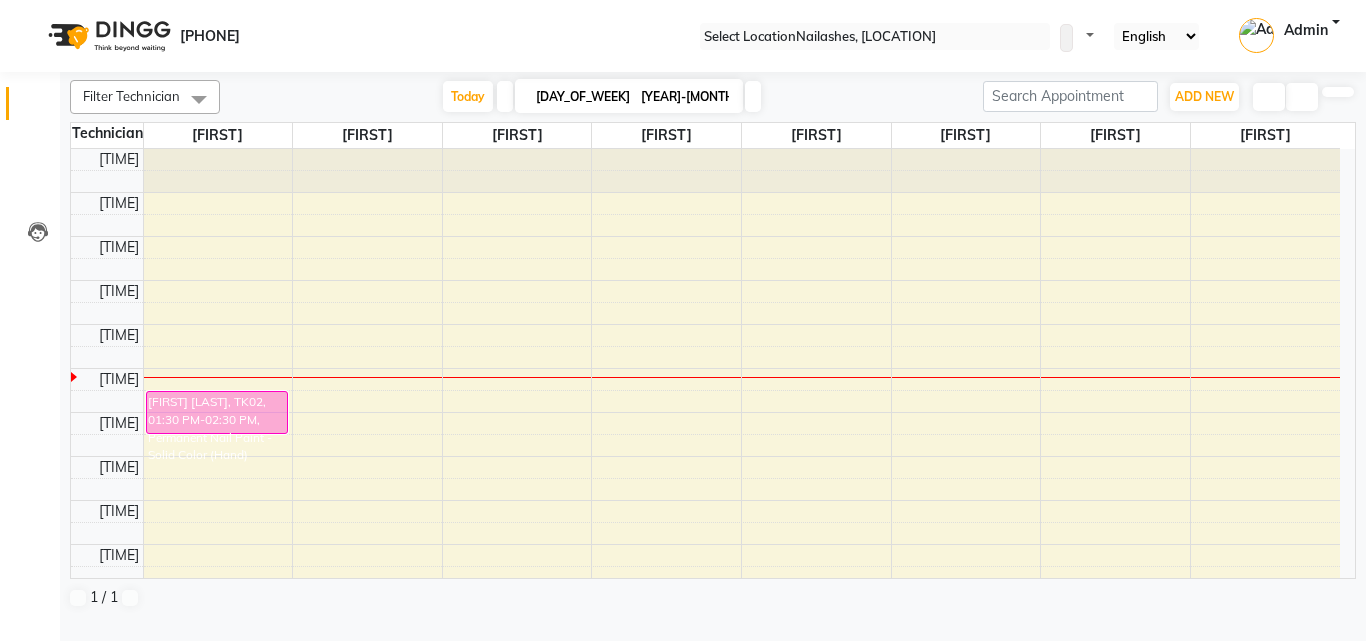click at bounding box center (1269, 97) 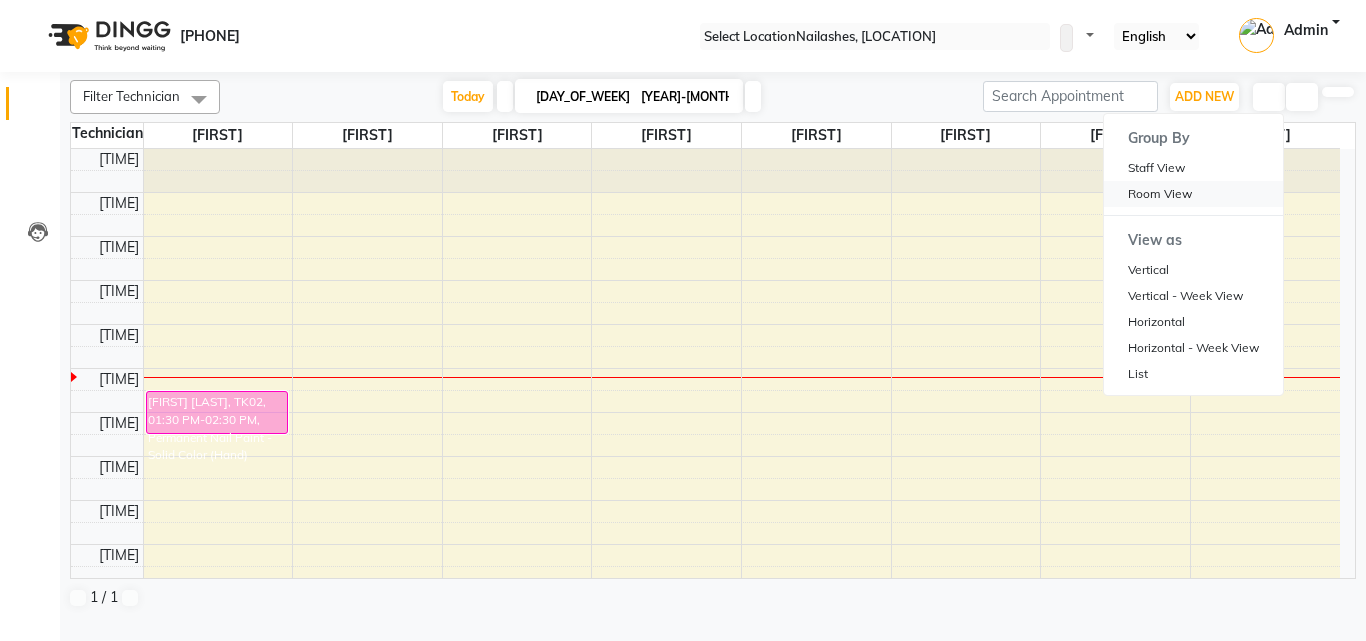 click on "Room View" at bounding box center (1193, 194) 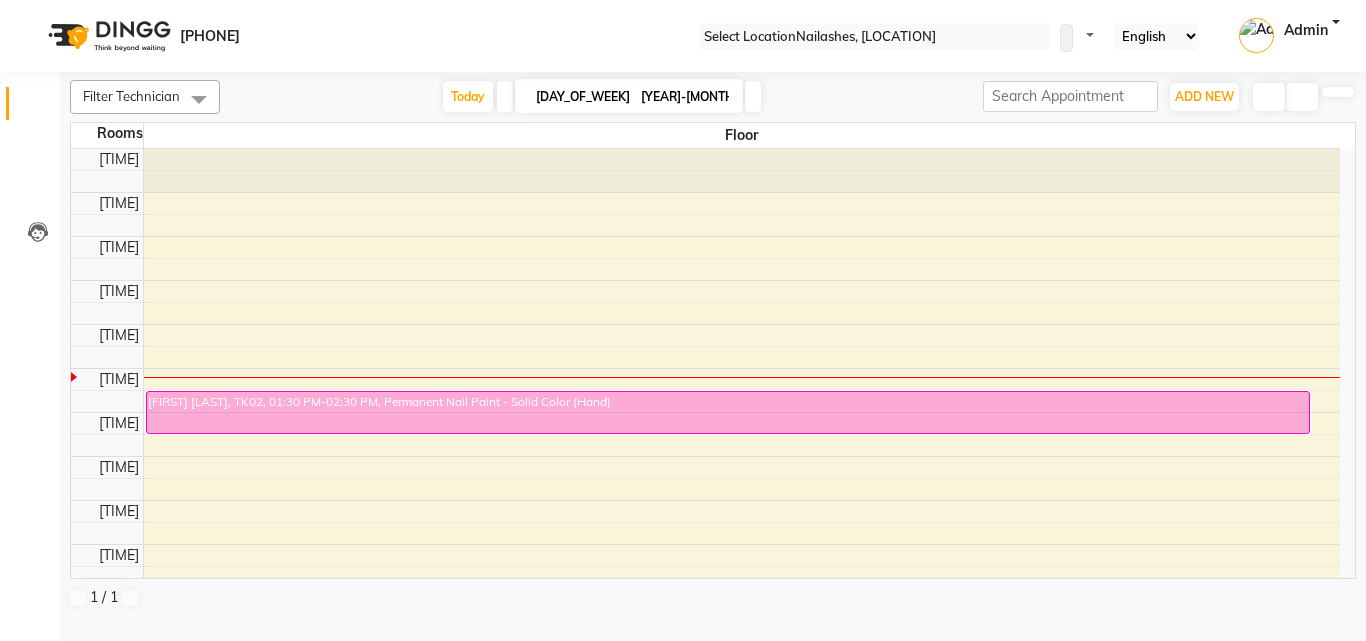 click at bounding box center [1269, 97] 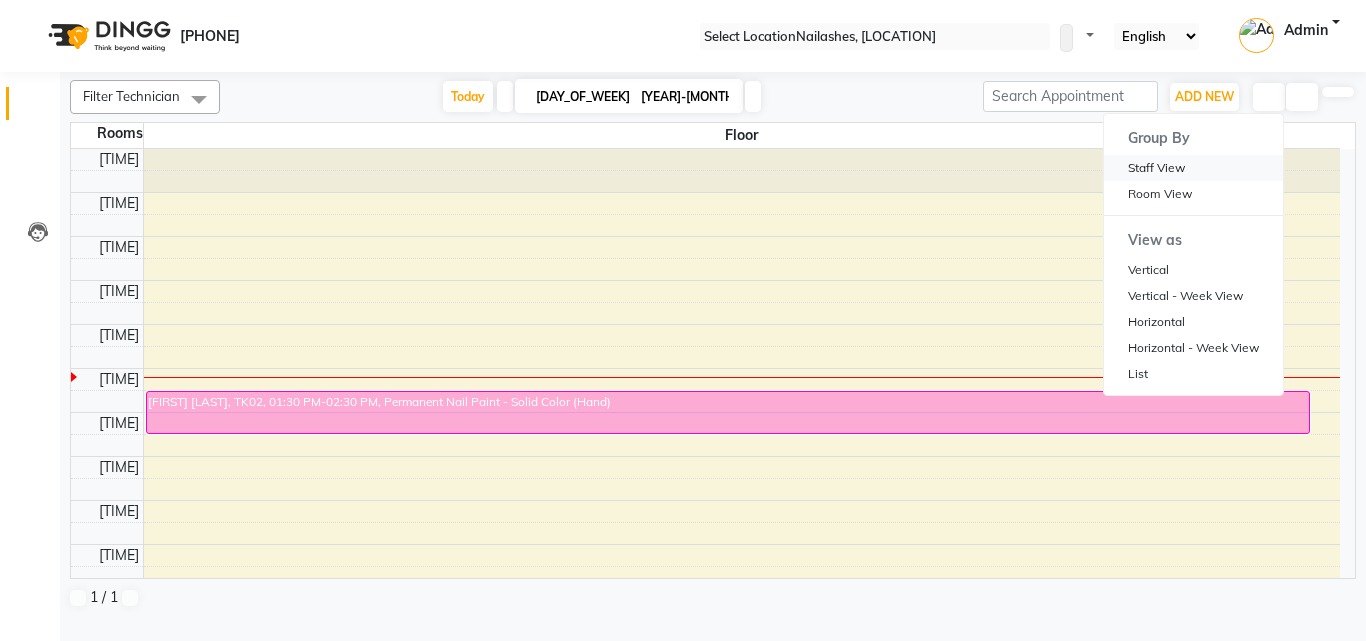 click on "Staff View" at bounding box center (1193, 168) 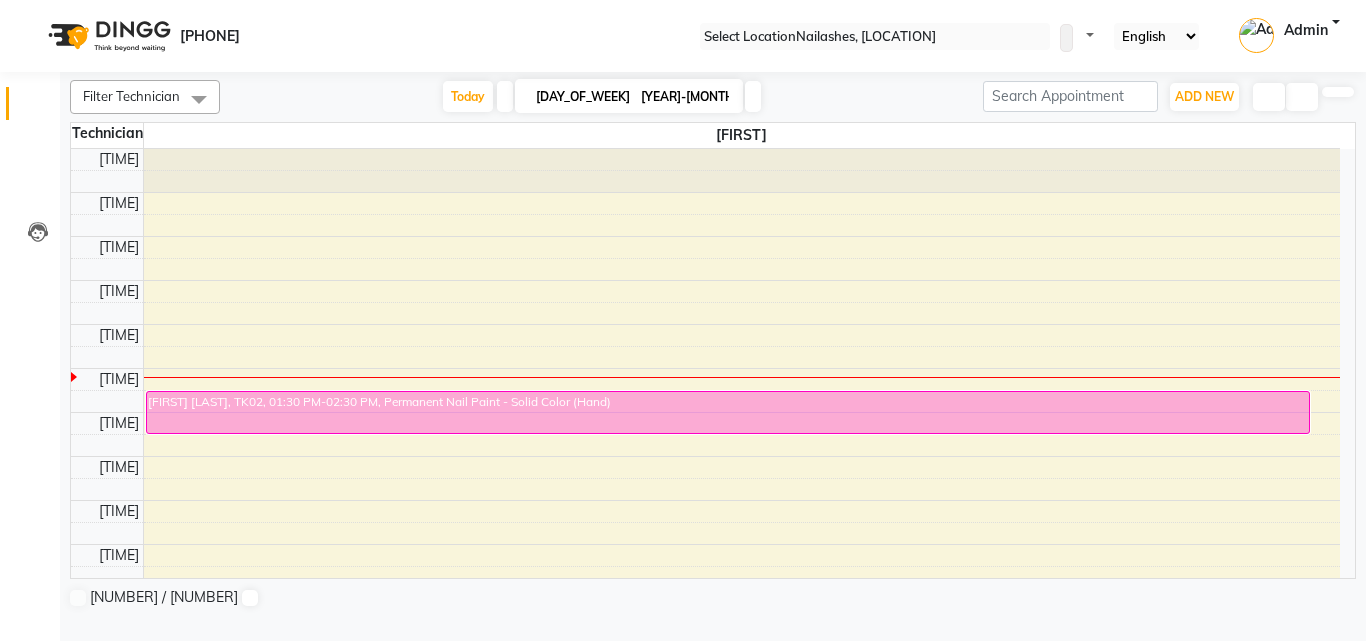 click at bounding box center (1269, 97) 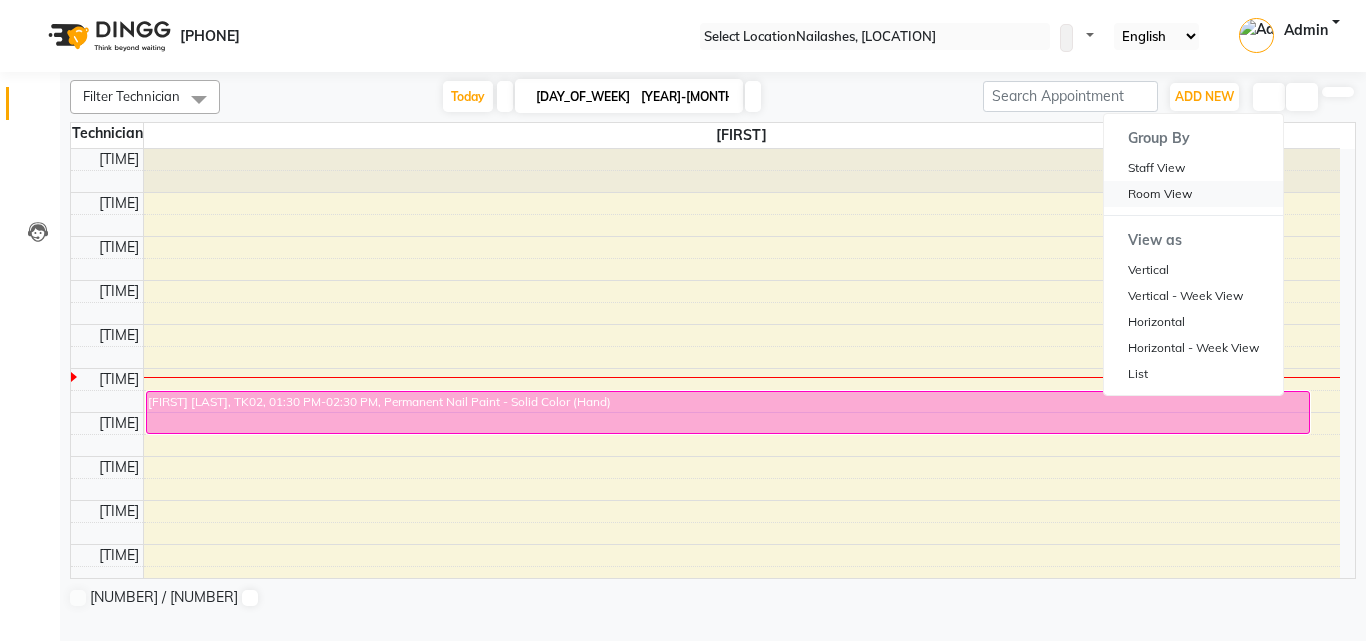 click on "Room View" at bounding box center [1193, 194] 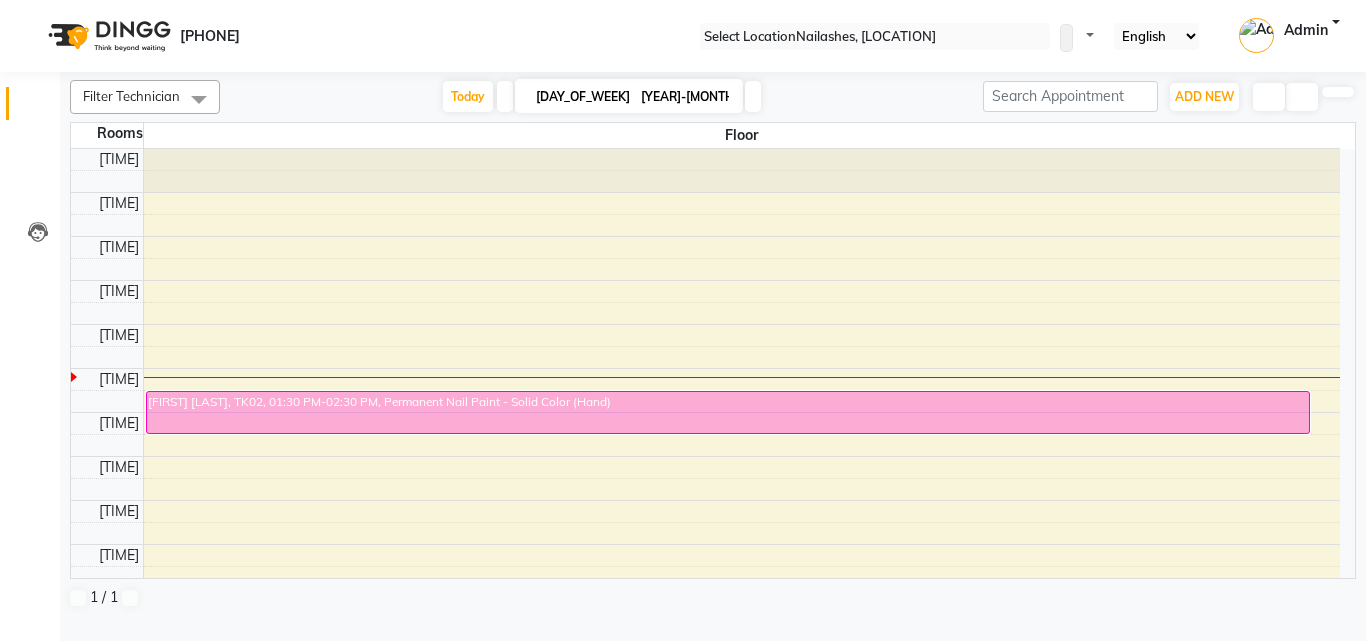 click at bounding box center [1269, 97] 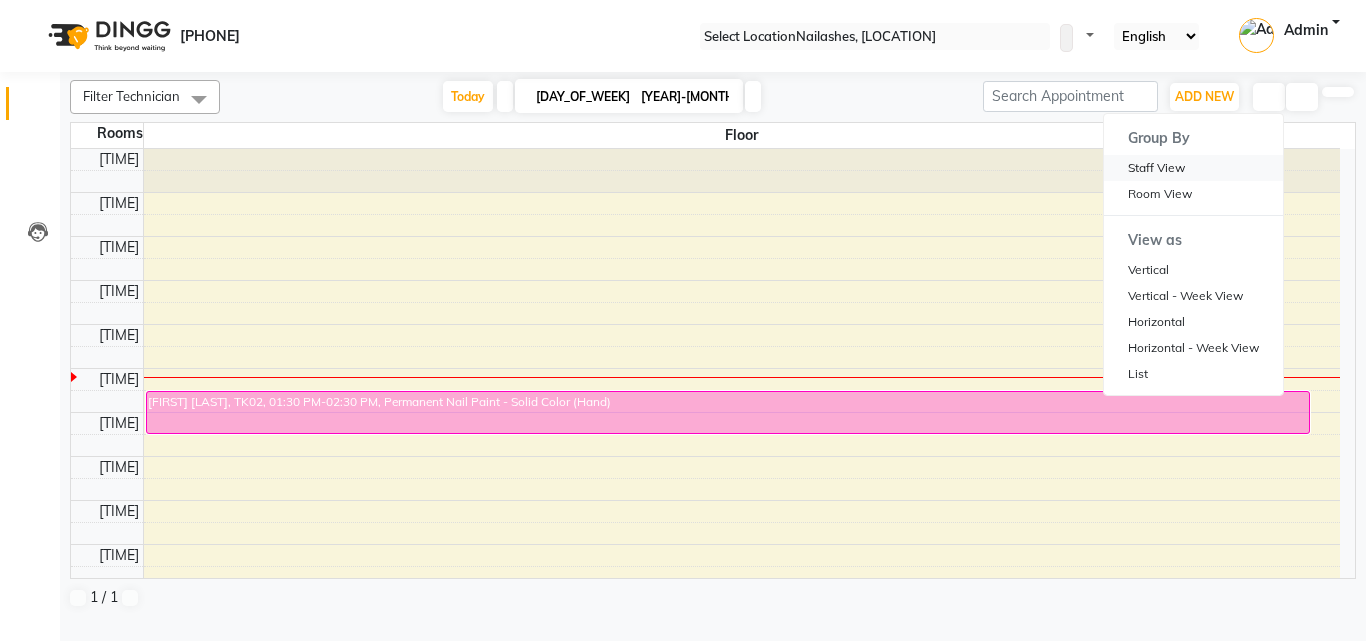 click on "Staff View" at bounding box center [1193, 168] 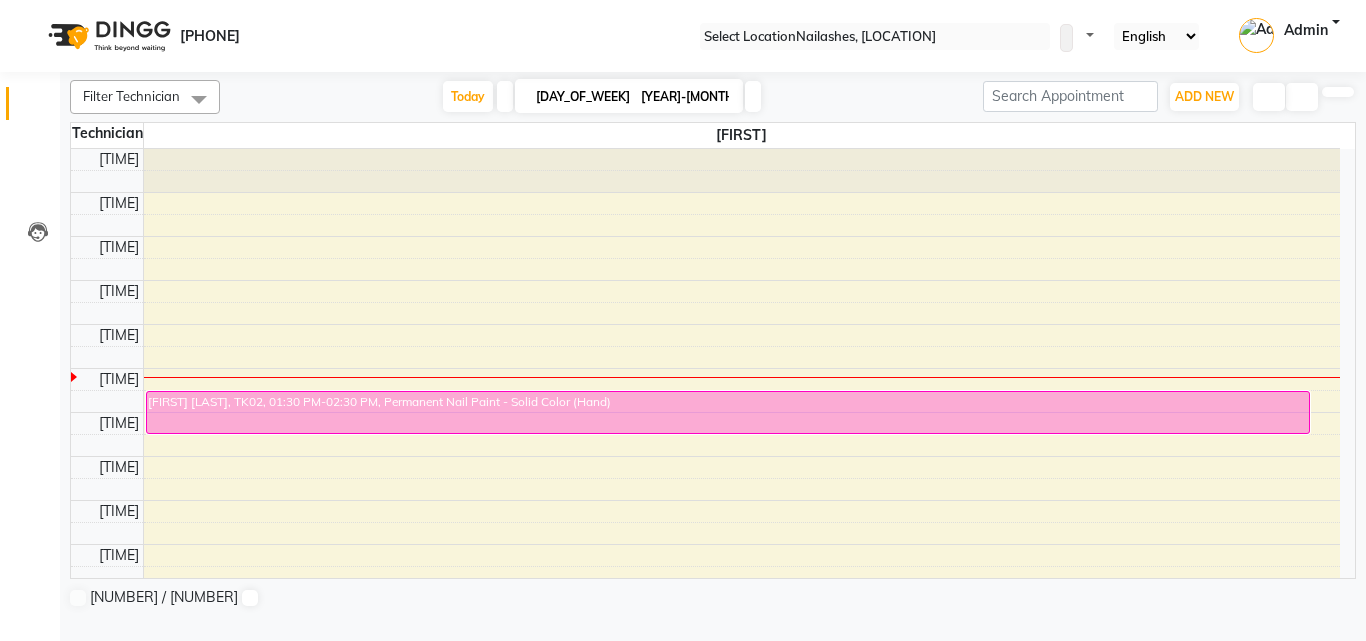 click at bounding box center [1269, 97] 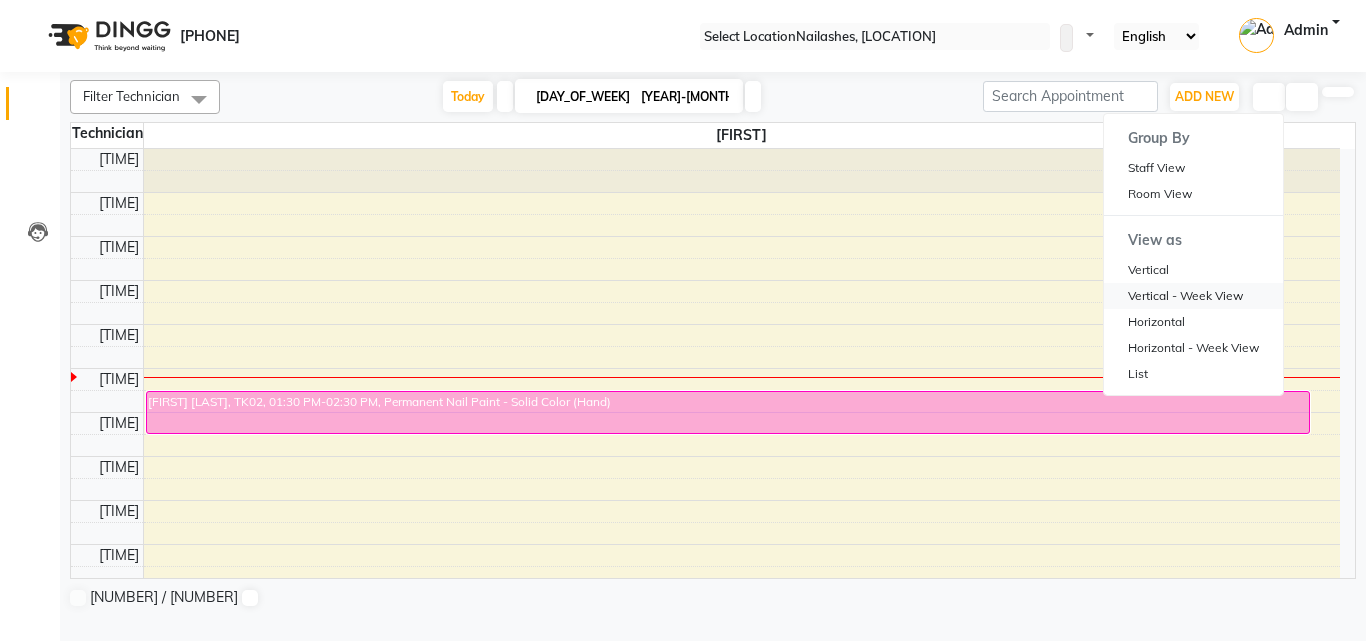 click on "Vertical - Week View" at bounding box center (1193, 296) 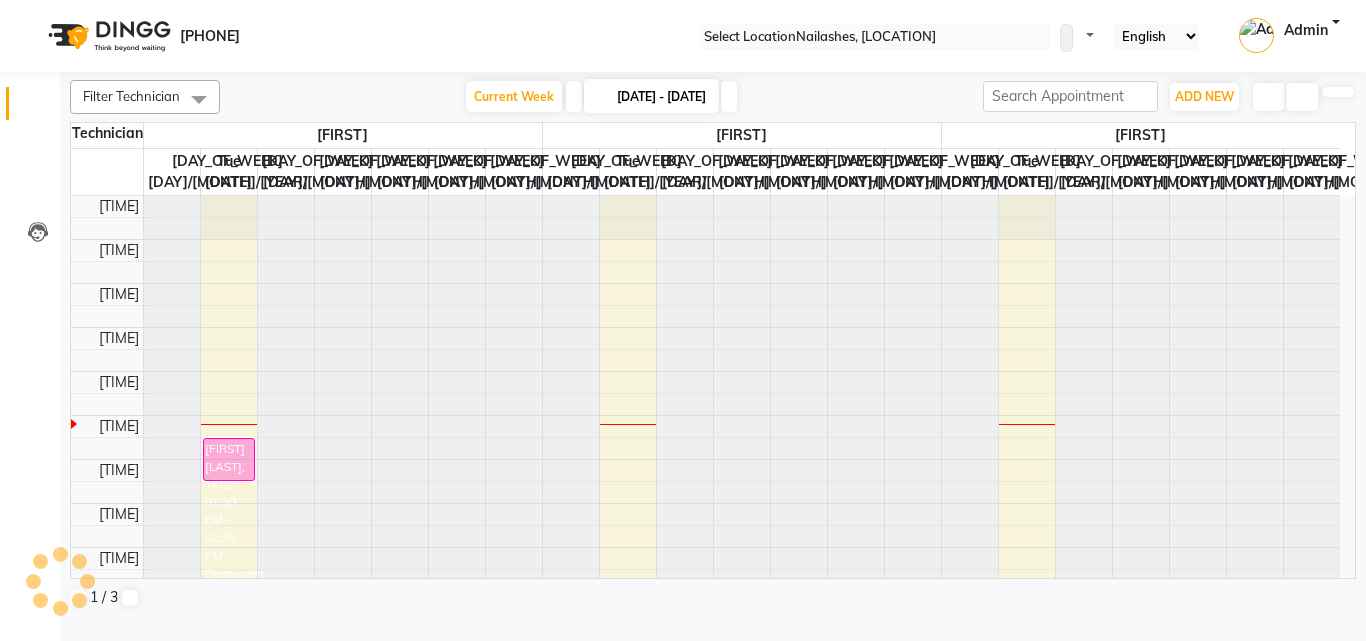 scroll, scrollTop: 0, scrollLeft: 0, axis: both 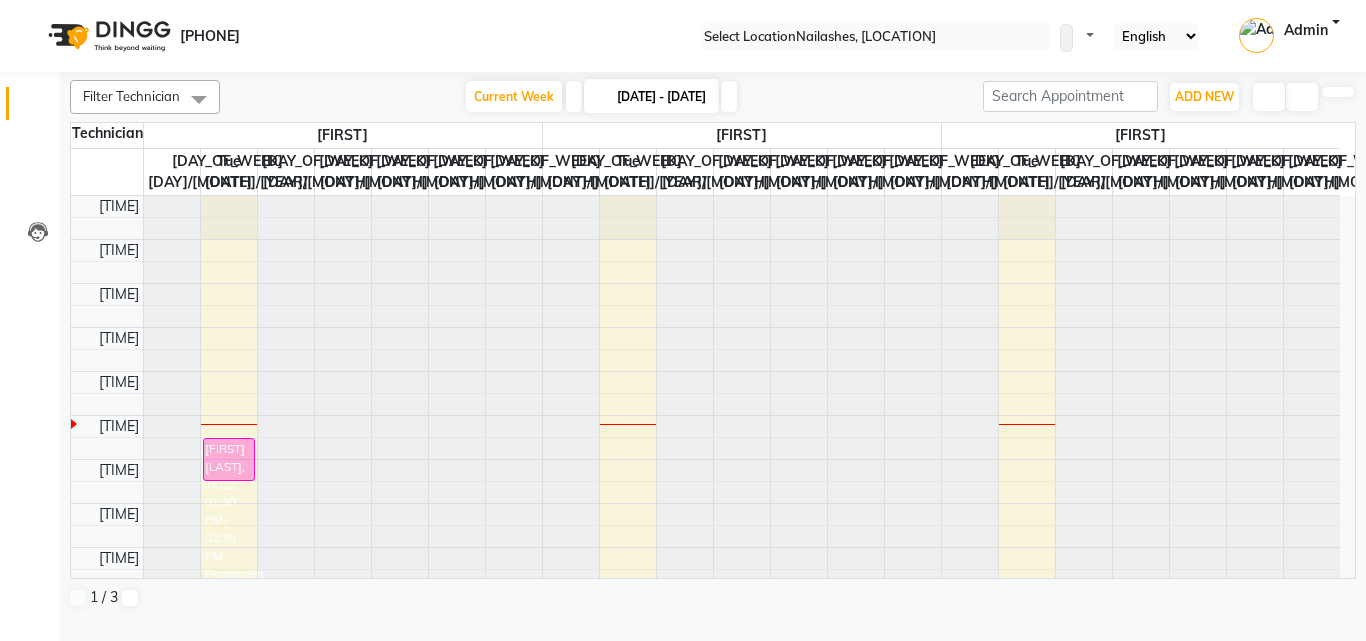 click at bounding box center [1269, 97] 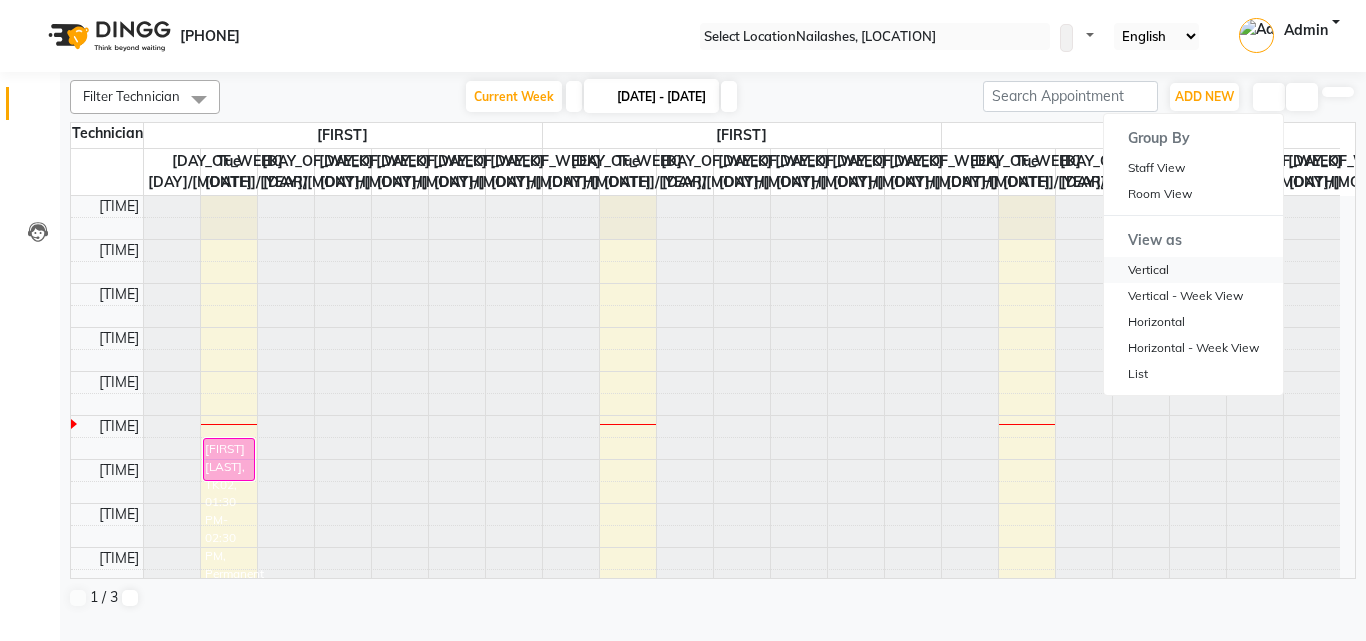 click on "Vertical" at bounding box center [1193, 270] 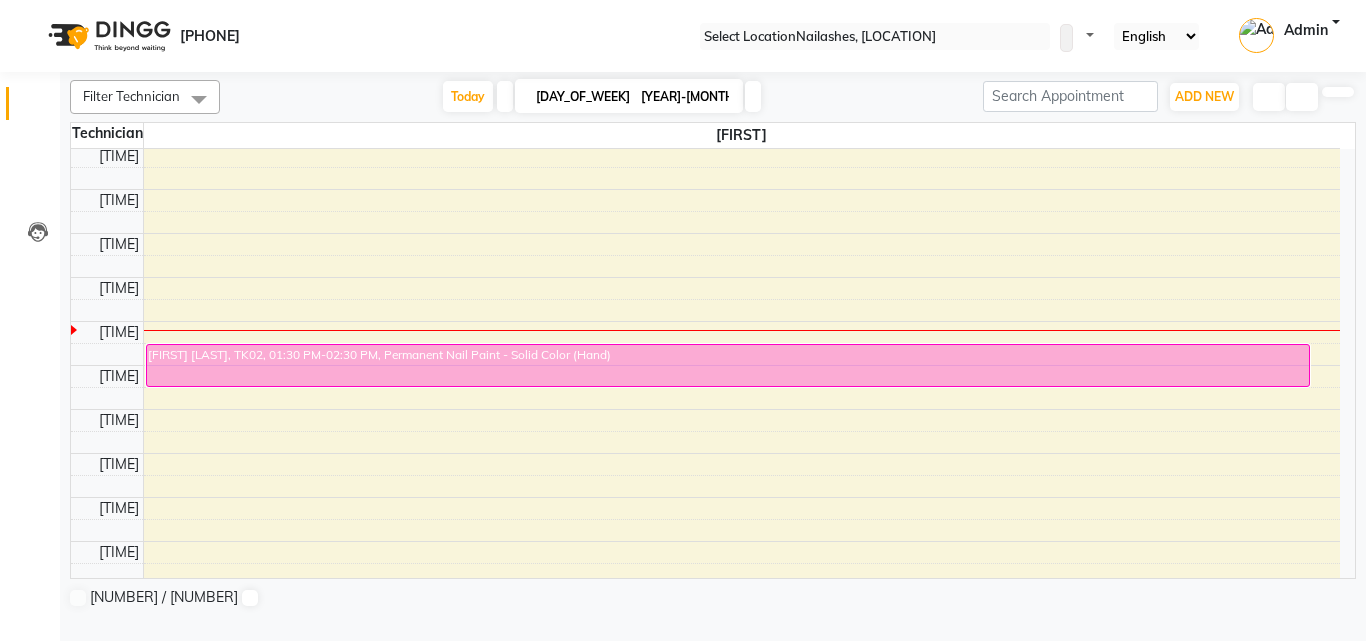 scroll, scrollTop: 0, scrollLeft: 0, axis: both 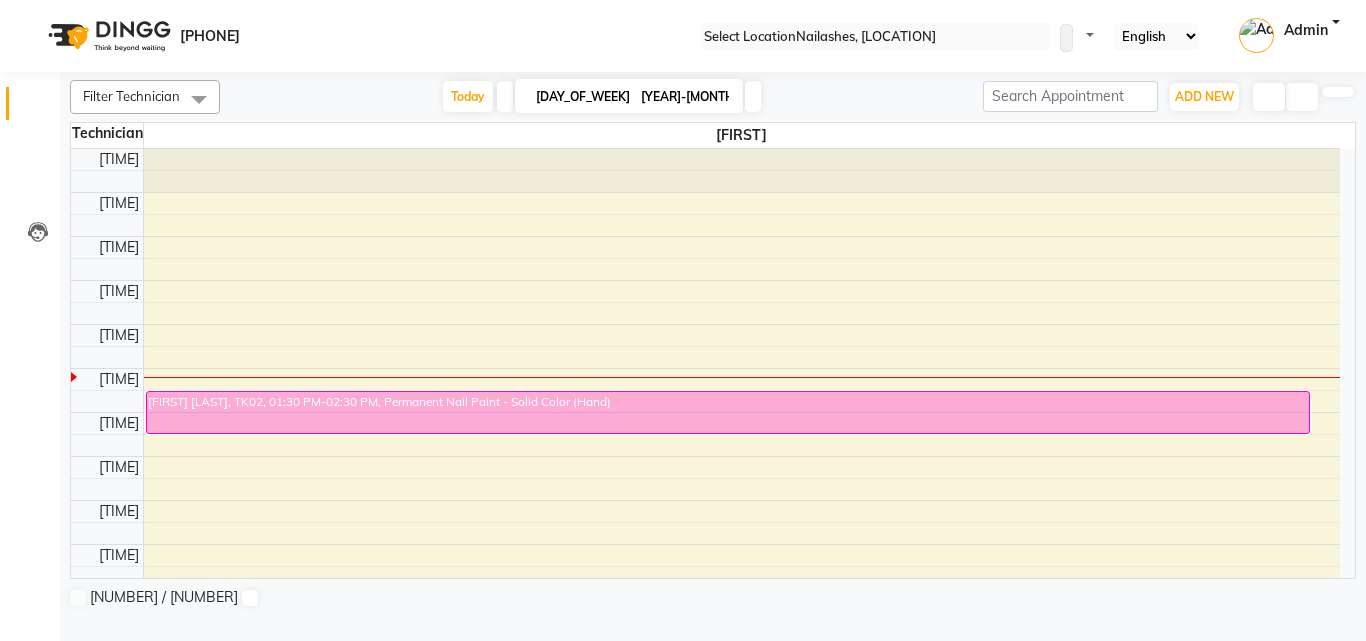 click at bounding box center (1269, 97) 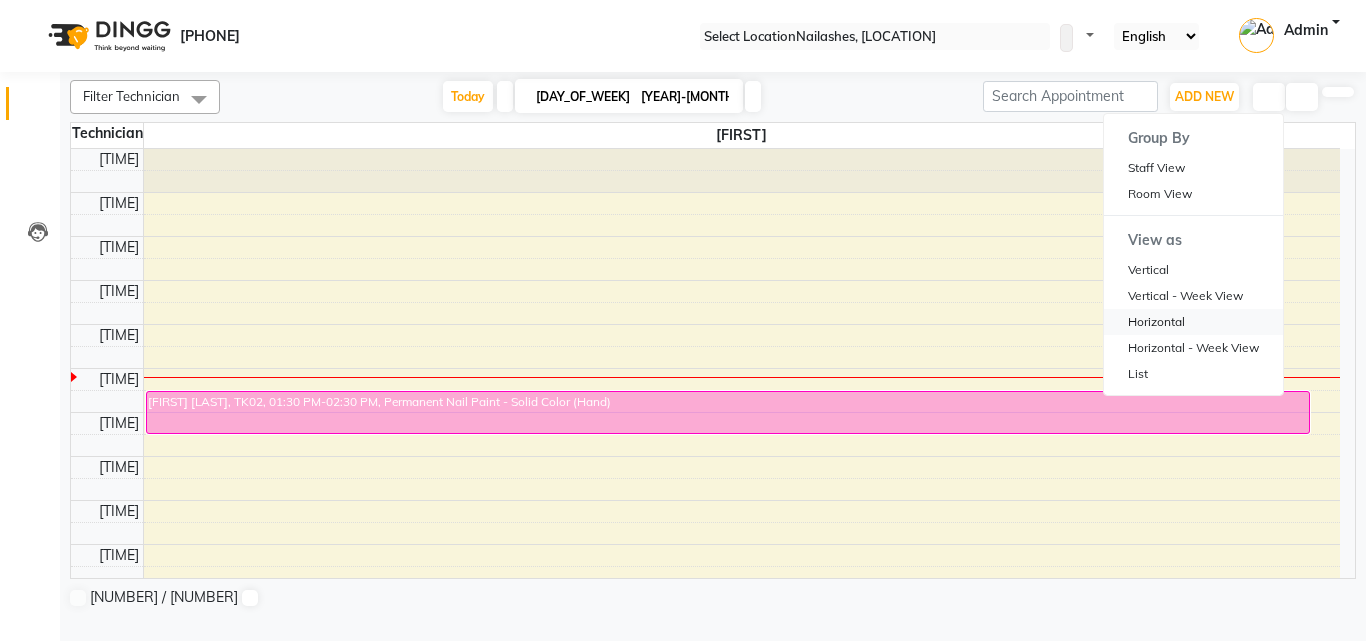 click on "Horizontal" at bounding box center (1193, 322) 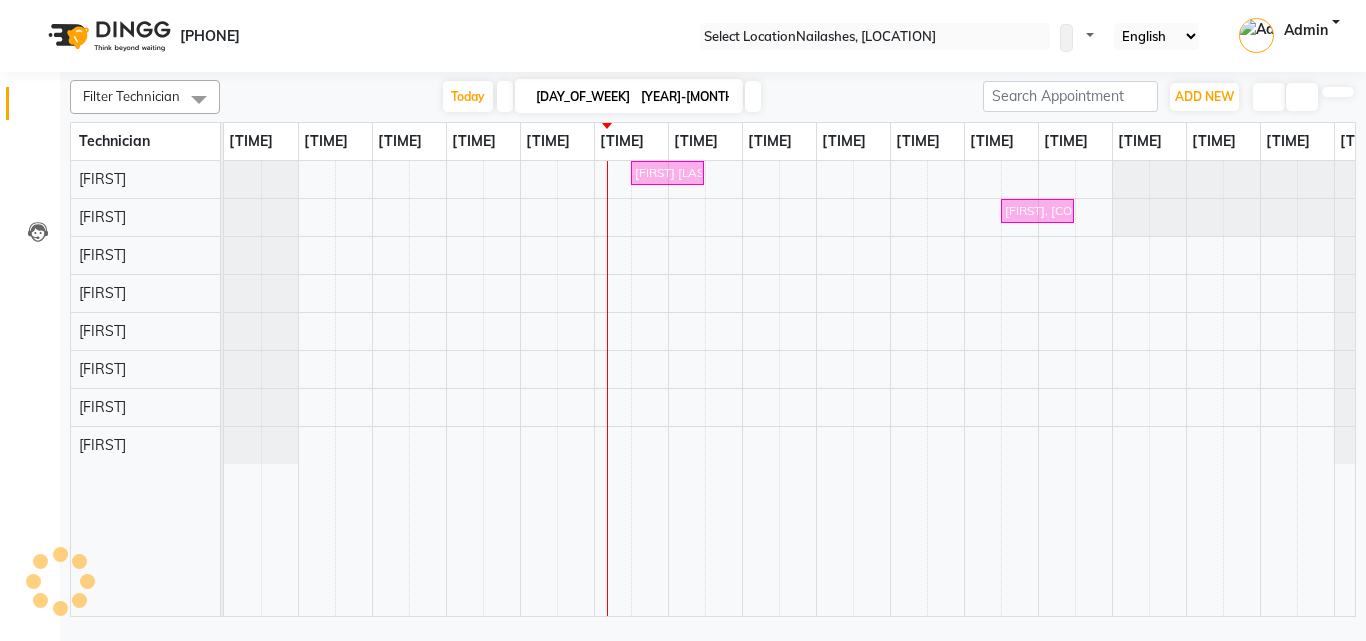 scroll, scrollTop: 0, scrollLeft: 53, axis: horizontal 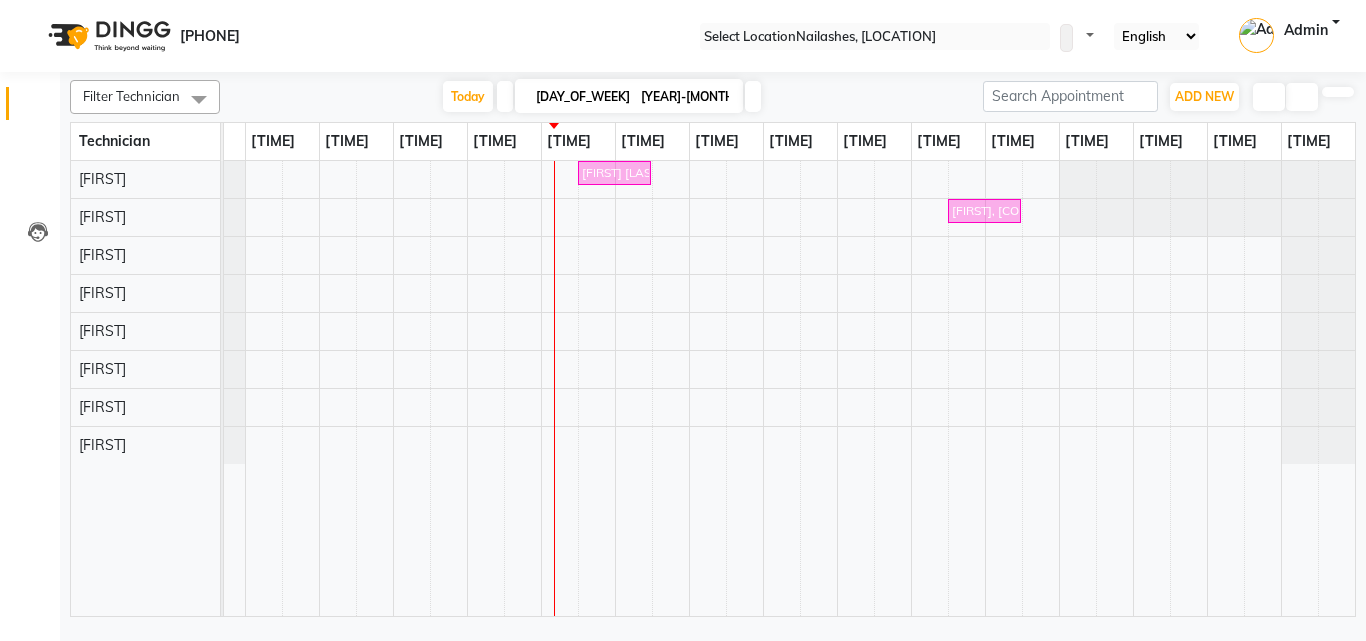 click at bounding box center (1269, 97) 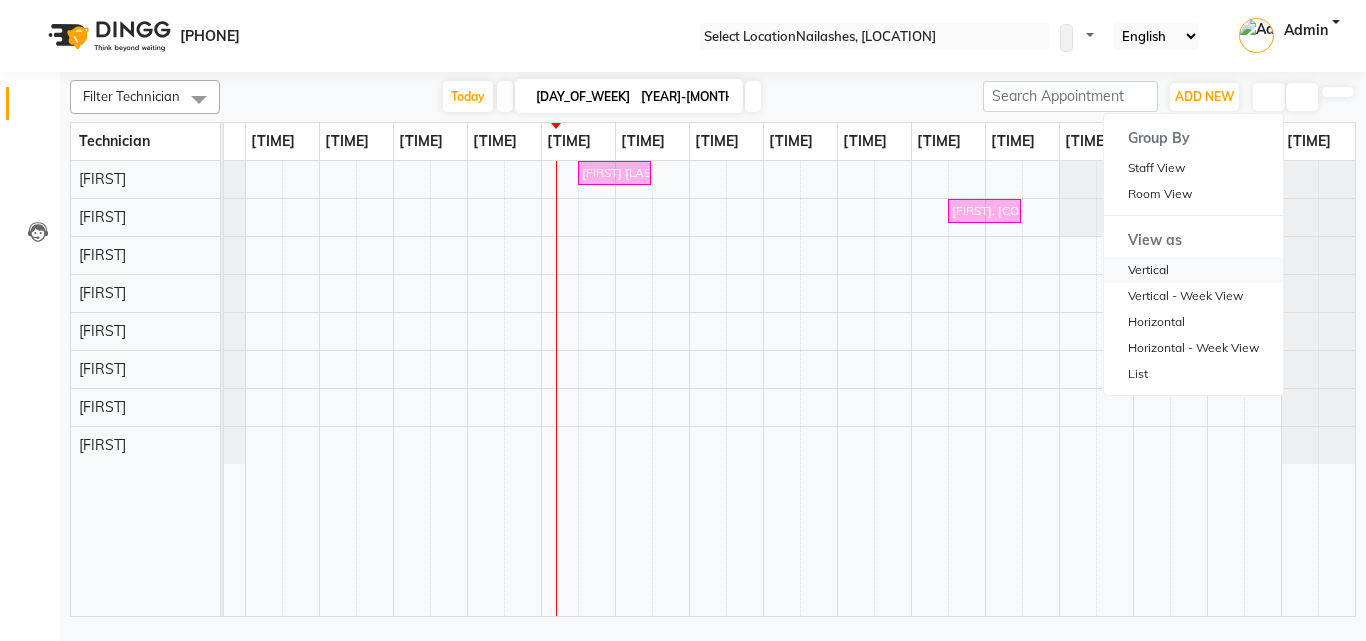 click on "Vertical" at bounding box center (1193, 270) 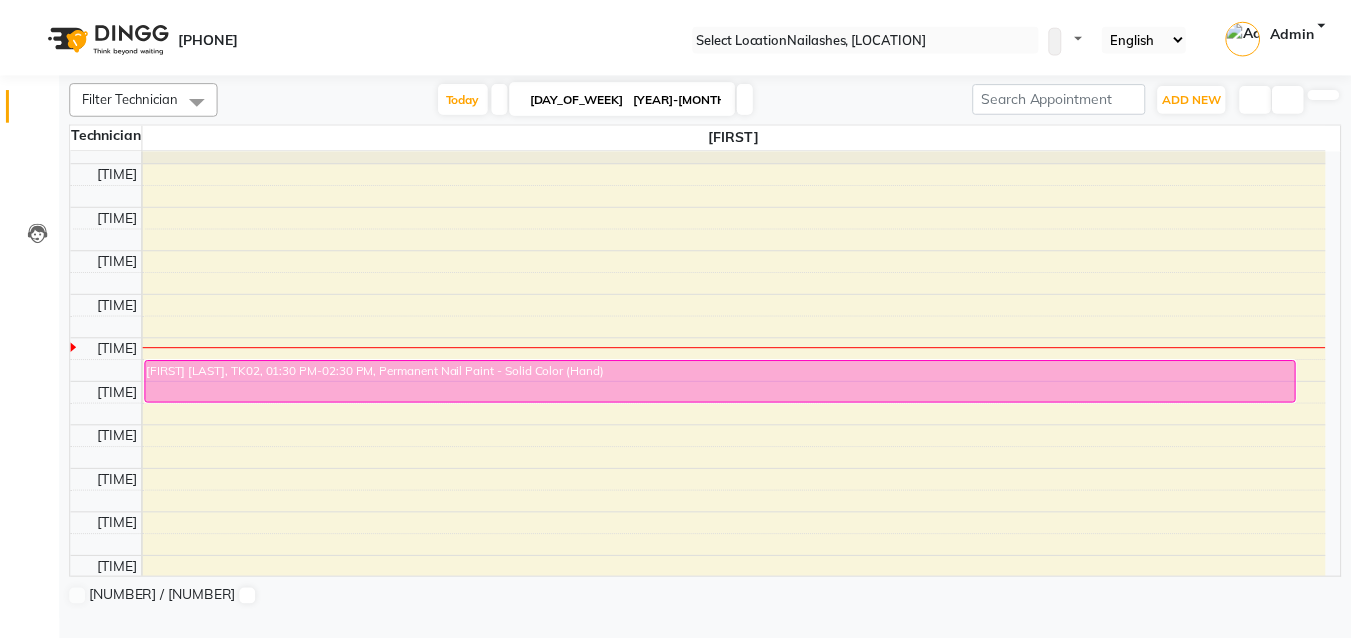 scroll, scrollTop: 0, scrollLeft: 0, axis: both 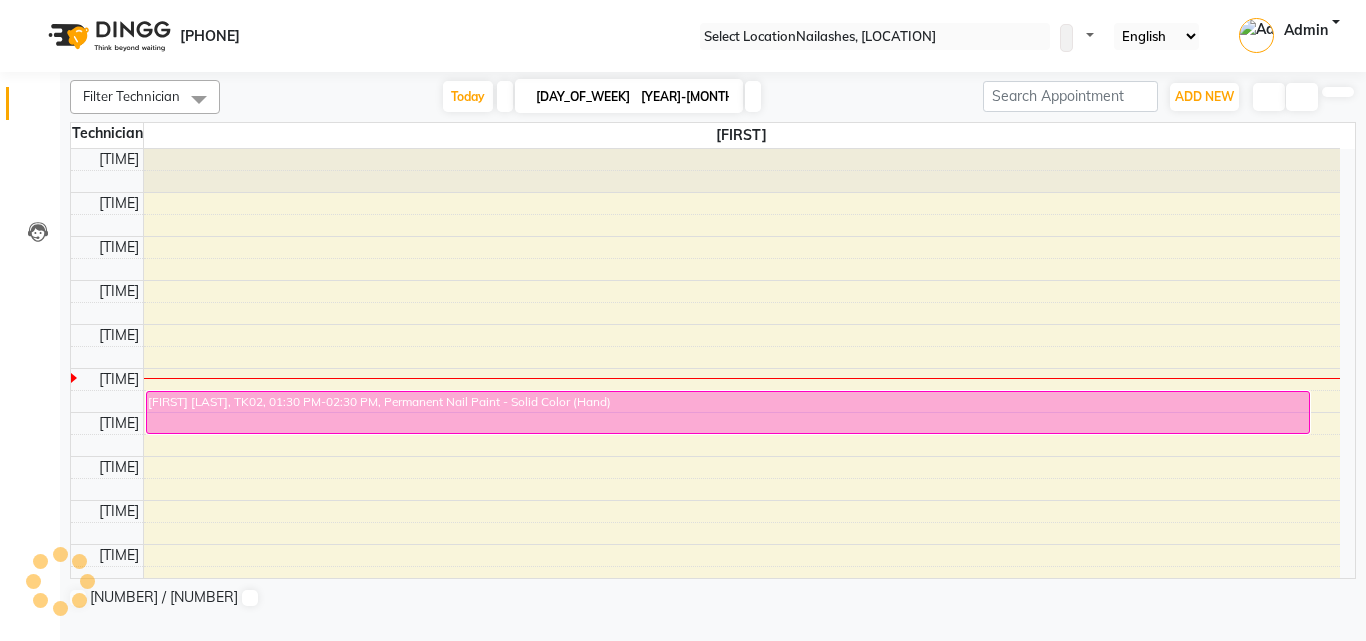 click at bounding box center (199, 99) 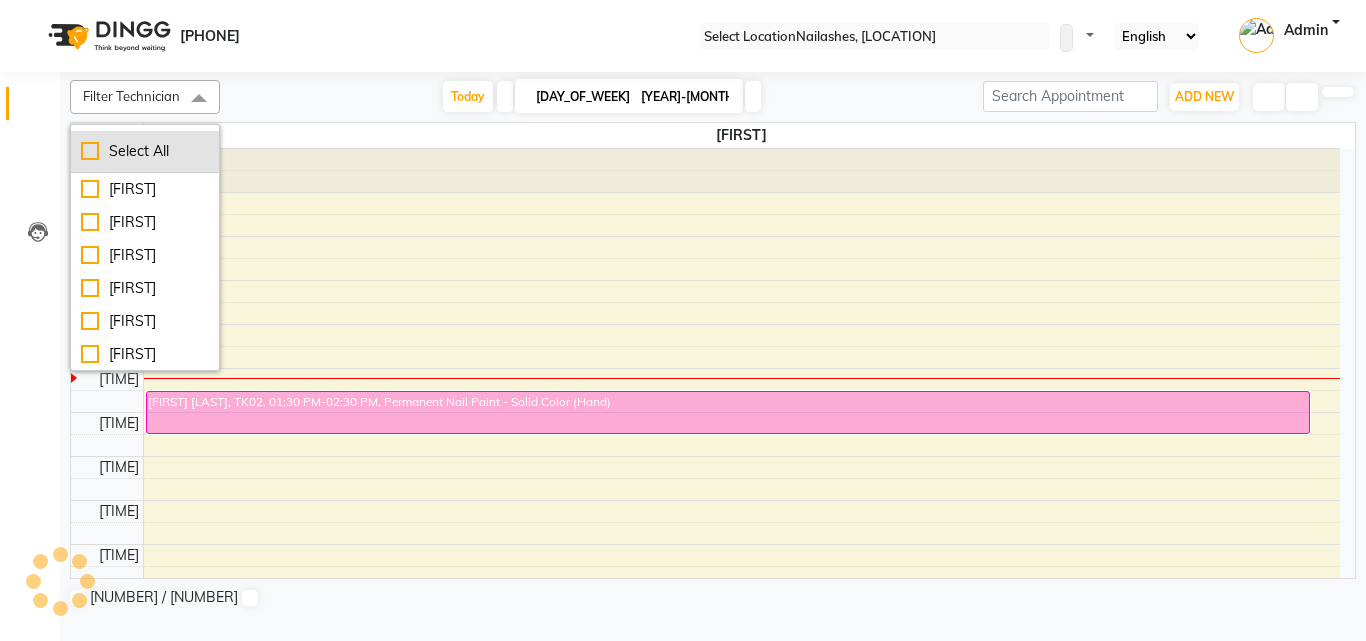 click on "Select All" at bounding box center (145, 151) 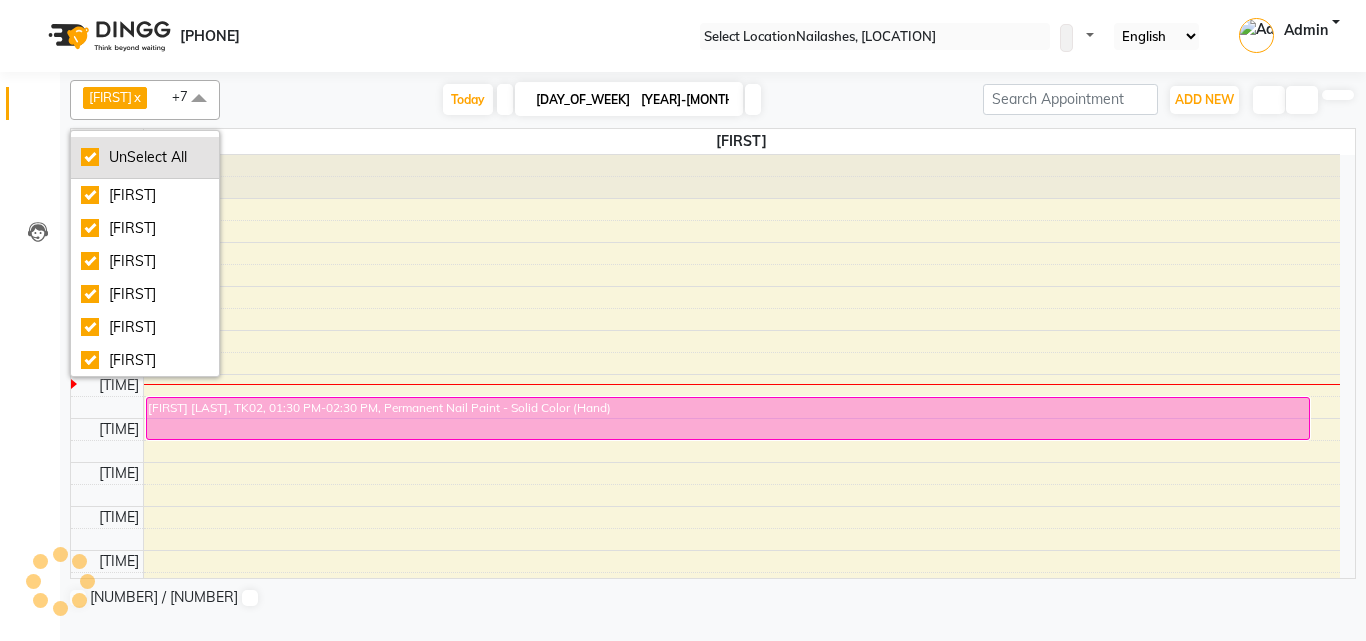 click on "UnSelect All" at bounding box center [145, 157] 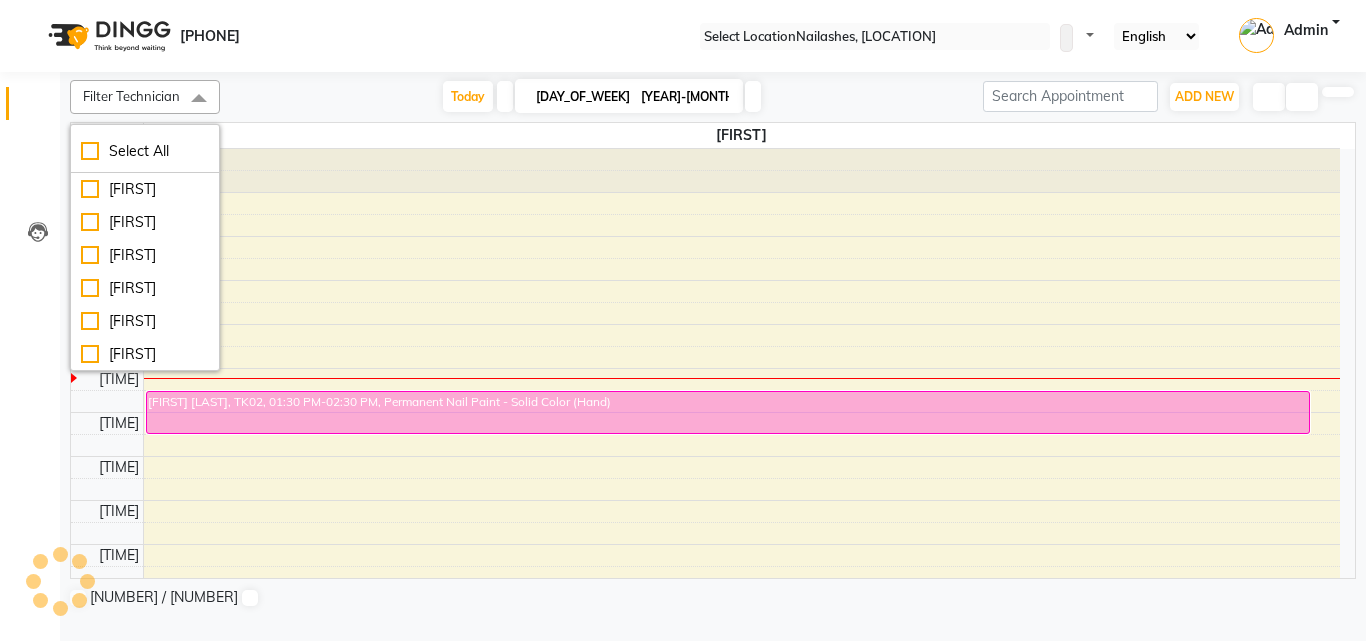 click on "Today [DAY_OF_WEEK] [DAY]/[MONTH]/[YEAR]" at bounding box center [601, 97] 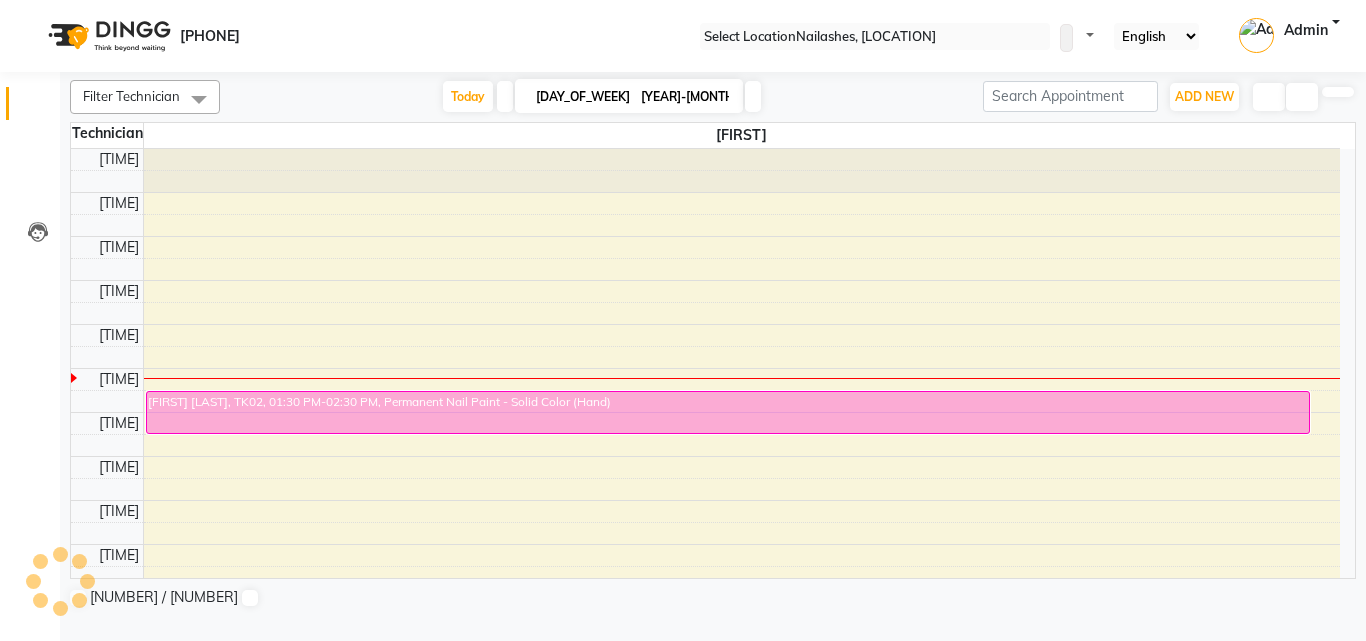 click at bounding box center (1338, 92) 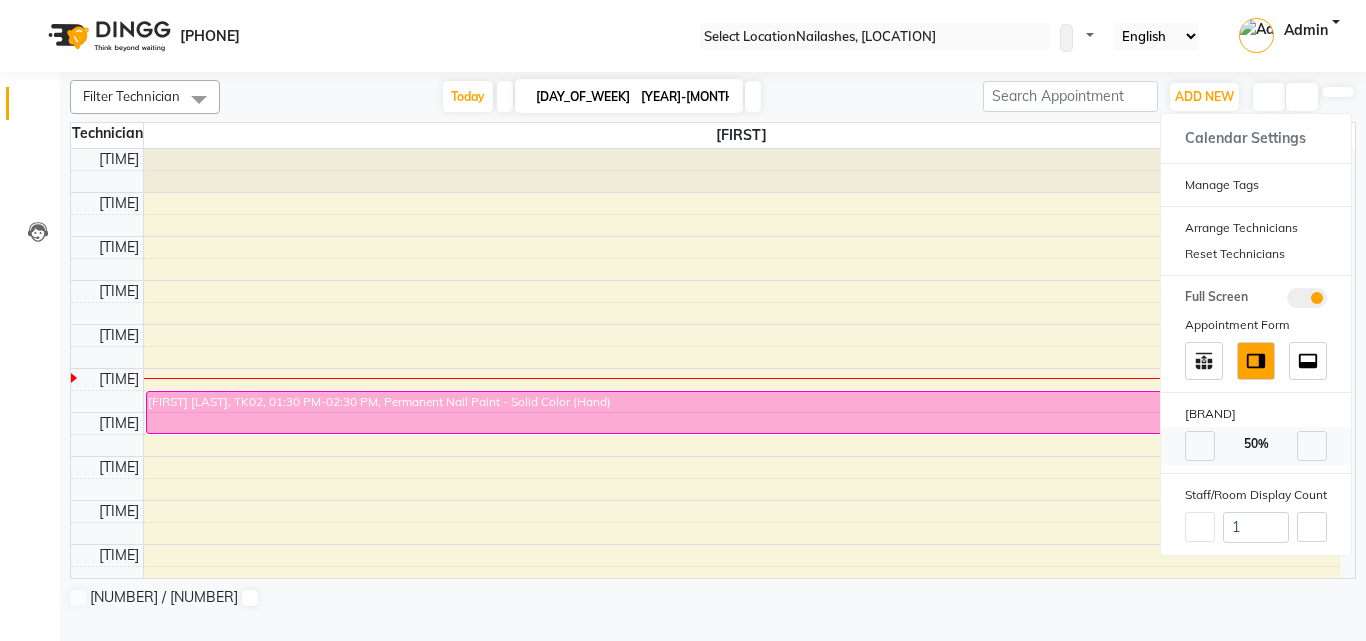 click on "50%" at bounding box center (1256, 446) 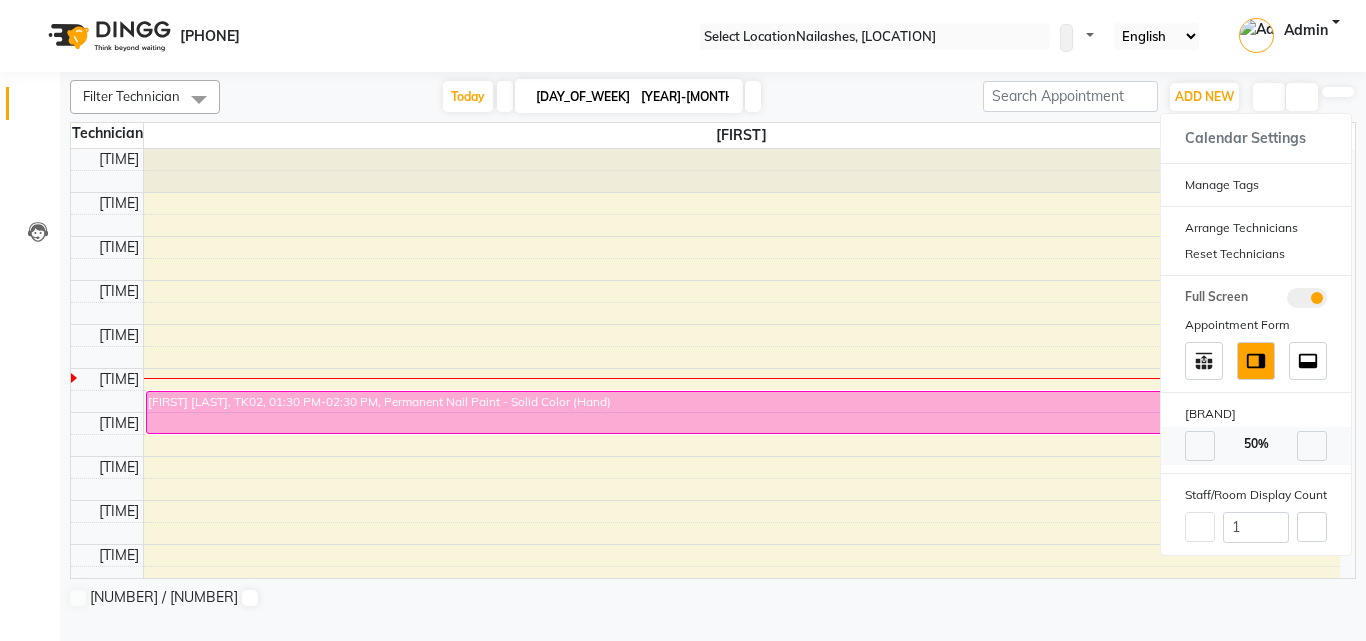 click at bounding box center [1200, 446] 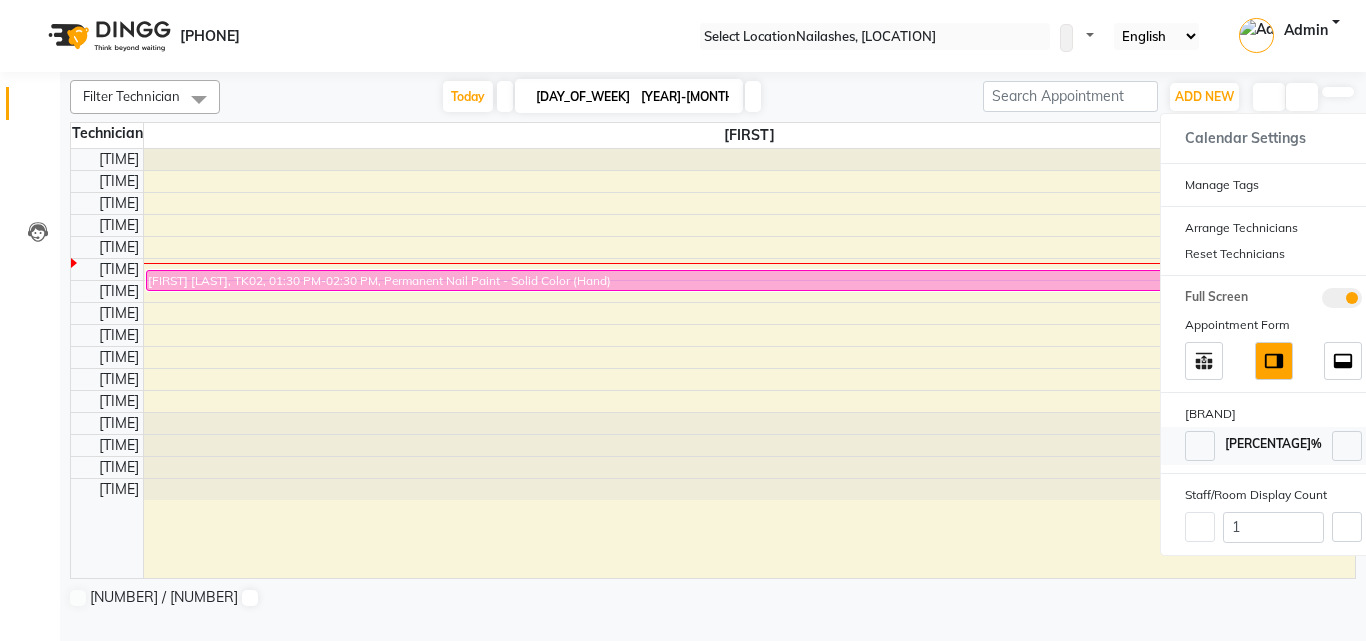 click at bounding box center [1347, 446] 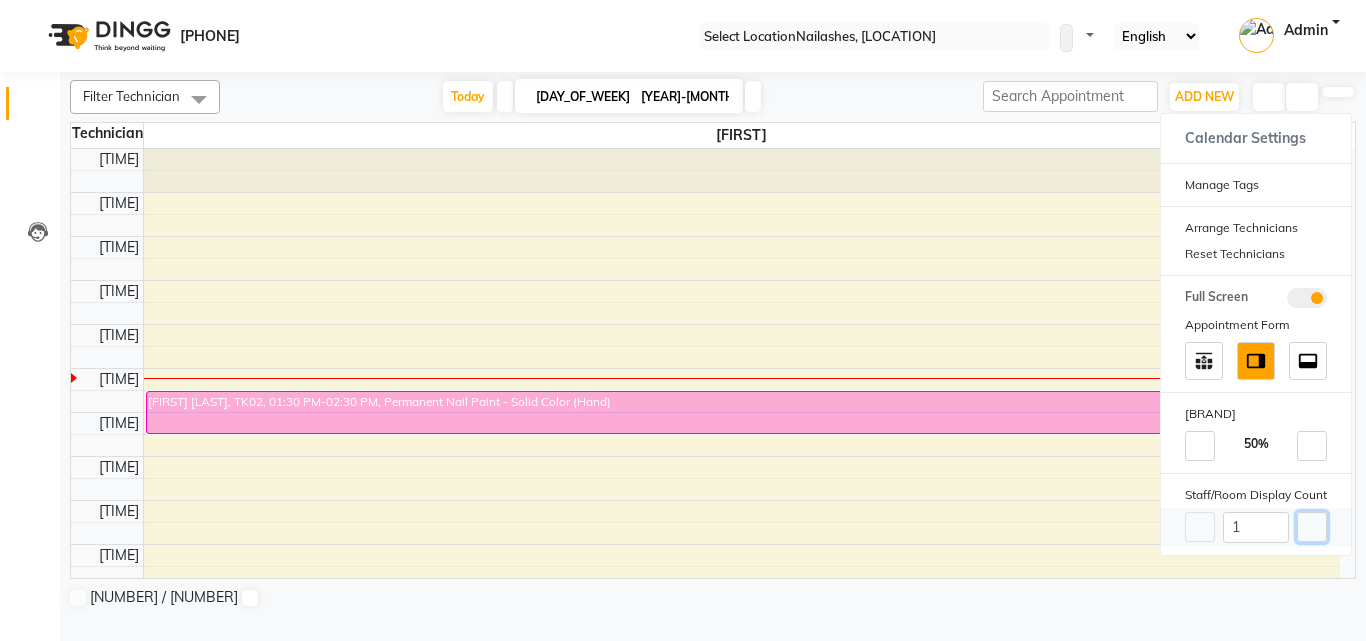 click at bounding box center [1312, 527] 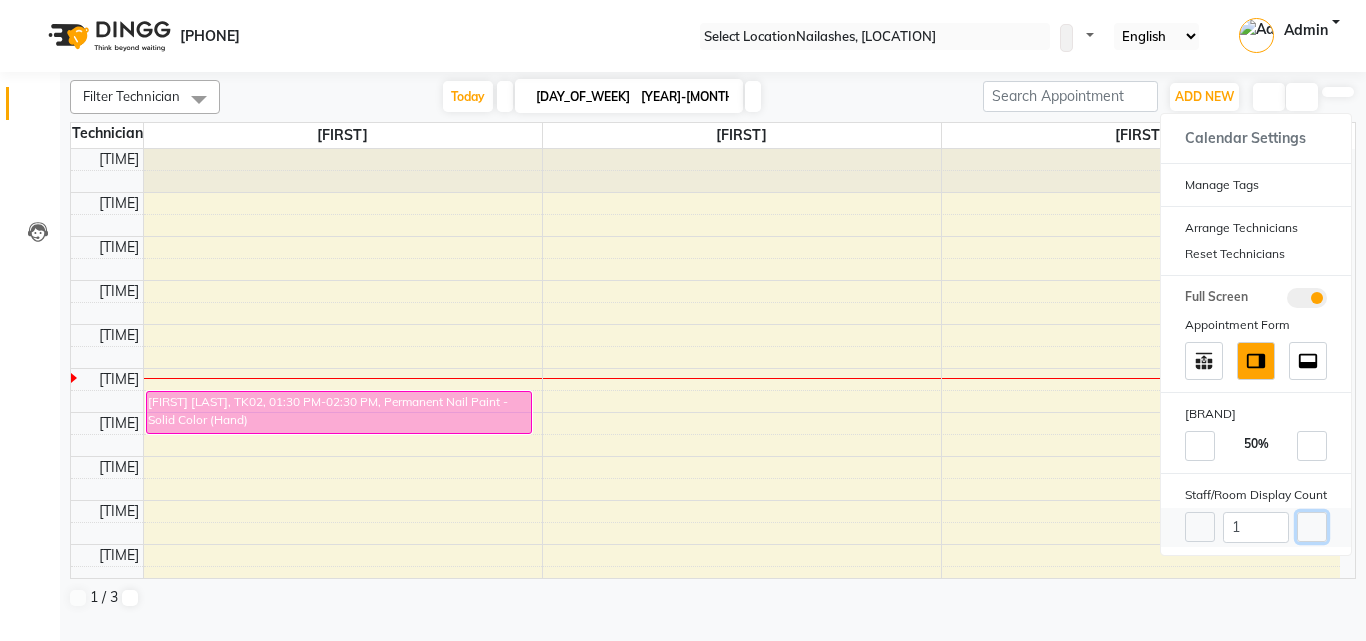 click at bounding box center [1312, 527] 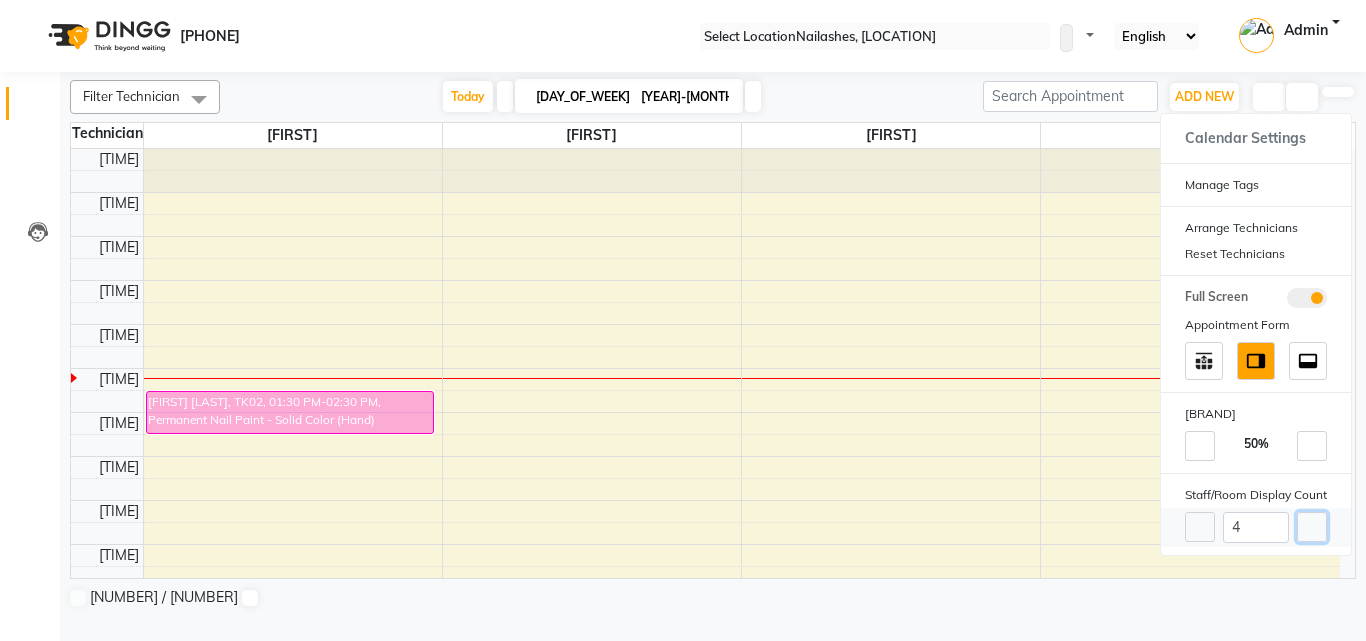 click at bounding box center (1312, 527) 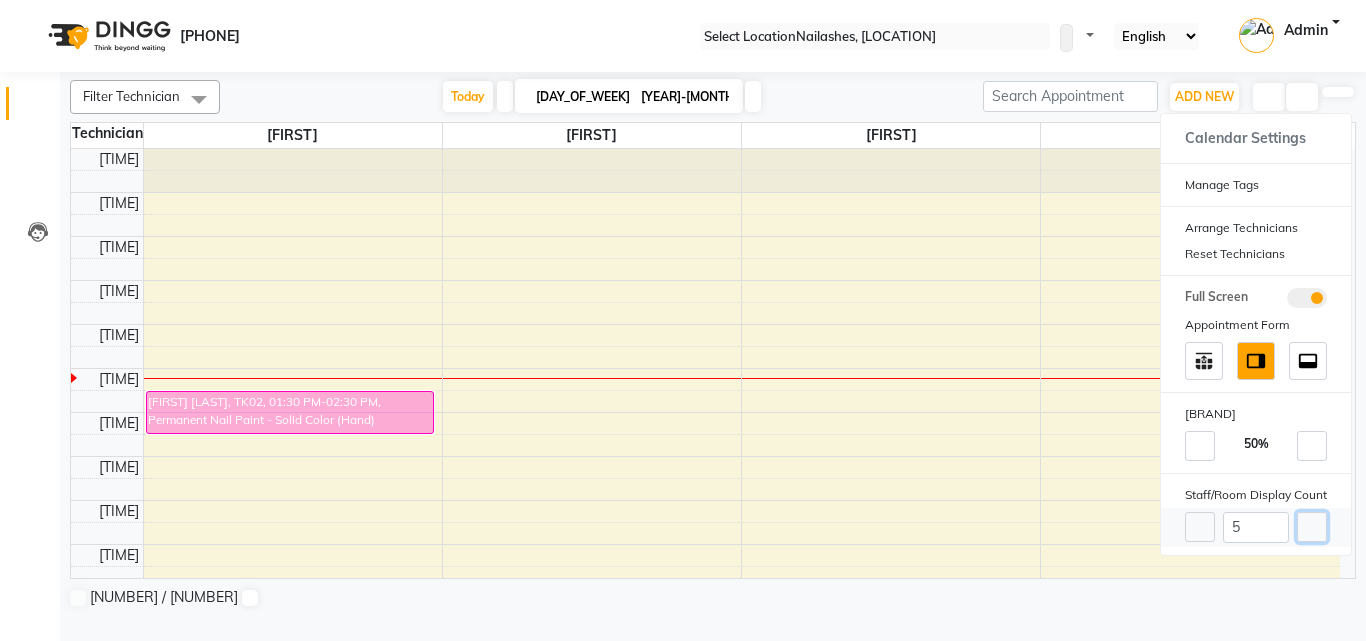 click at bounding box center [1312, 527] 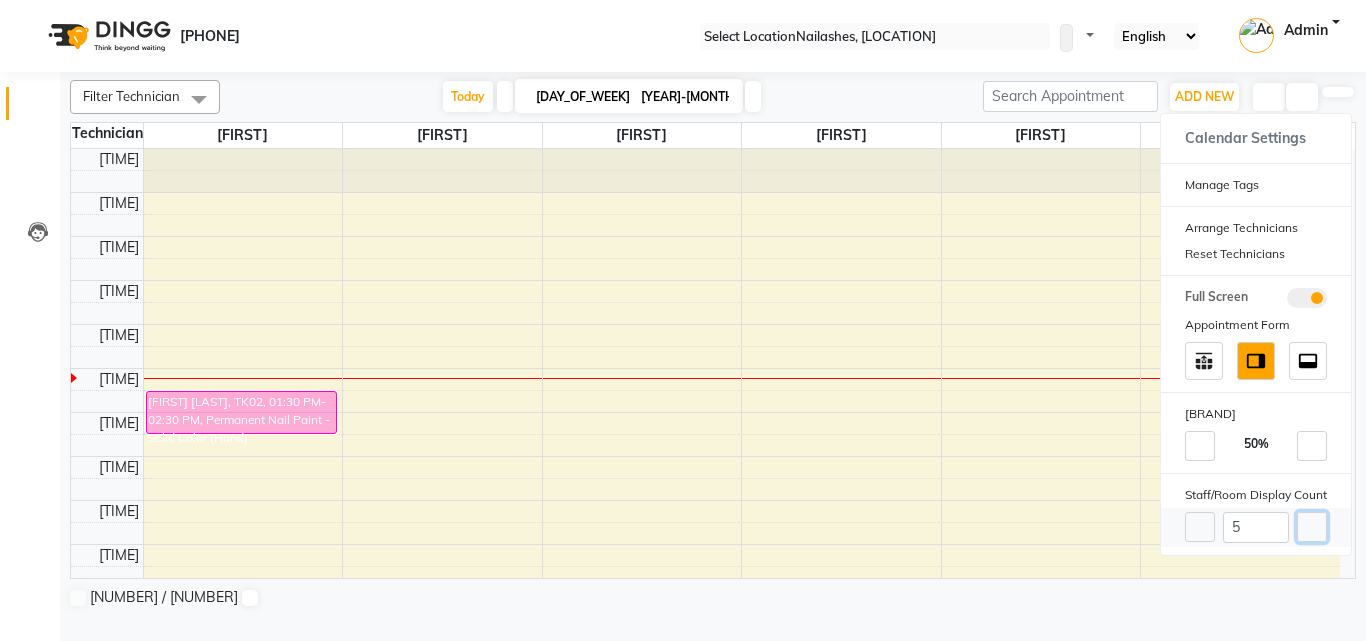 click at bounding box center (1312, 527) 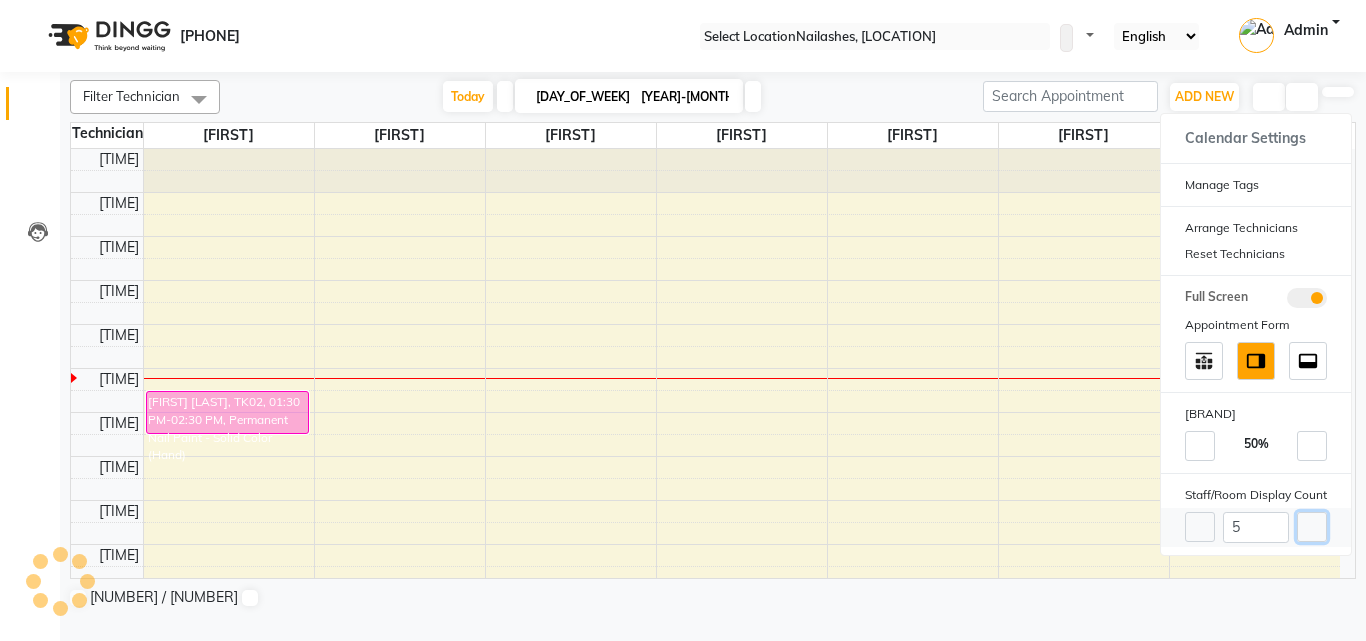 click at bounding box center [1312, 527] 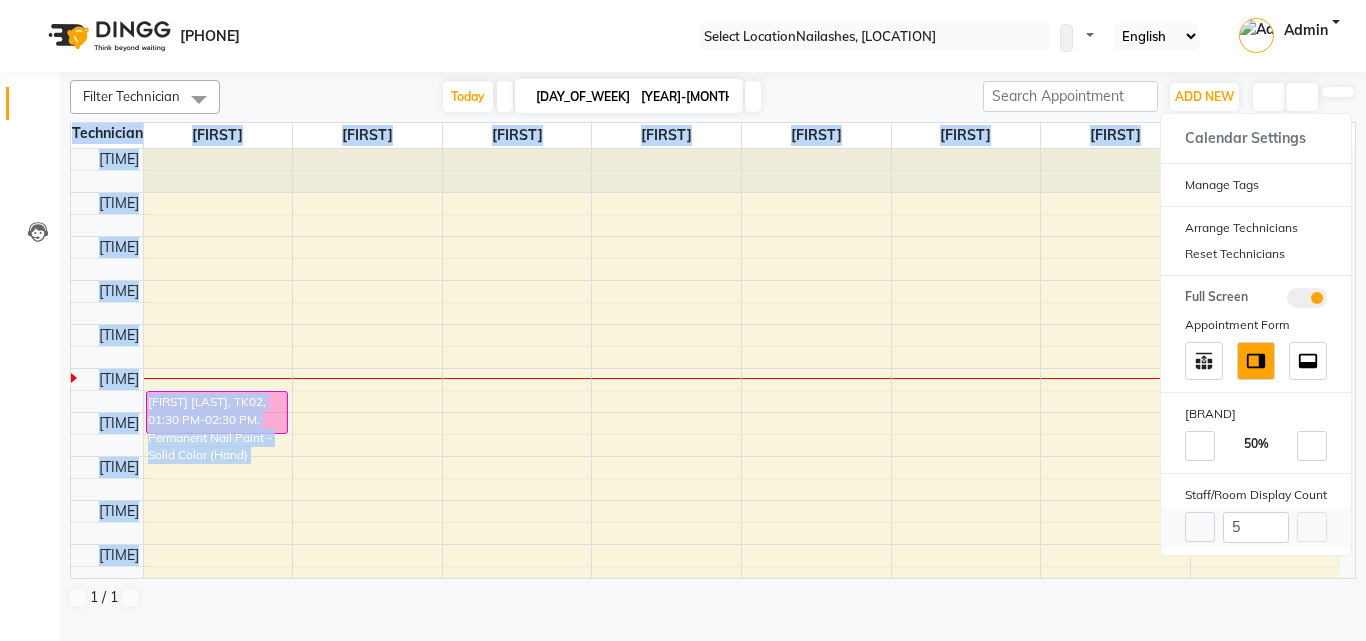 click on "[DAY]" at bounding box center (1256, 527) 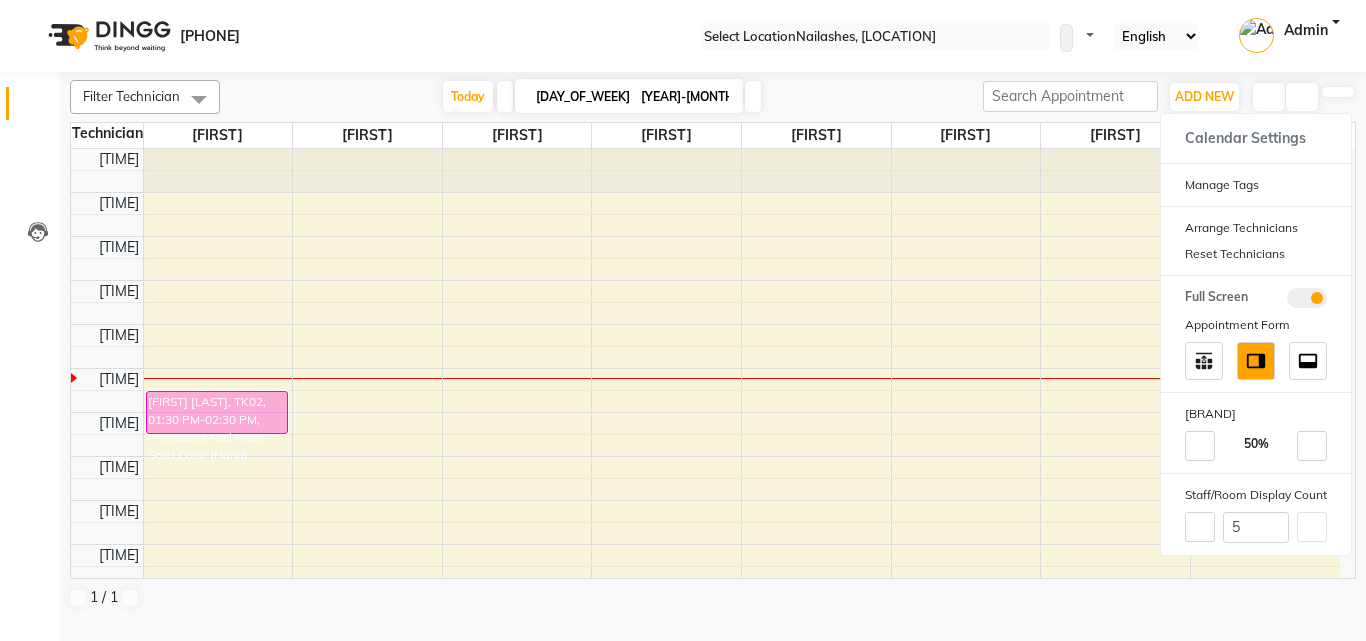 click on "Filter Technician Select All [FIRST] [FIRST] [FIRST] [FIRST] [FIRST] [FIRST] [FIRST] [FIRST] [DAY] [DATE] Toggle Dropdown Add Appointment Add Invoice Add Expense Add Attendance Add Client Add Transaction Toggle Dropdown Add Appointment Add Invoice Add Expense Add Attendance Add Client ADD NEW Toggle Dropdown Add Appointment Add Invoice Add Expense Add Attendance Add Client Add Transaction Filter Technician Select All [FIRST] [FIRST] [FIRST] [FIRST] [FIRST] [FIRST] [FIRST] [FIRST] Group By Staff View Room View View as Vertical Vertical - Week View Horizontal Horizontal - Week View List Toggle Dropdown Calendar Settings Manage Tags Arrange Technicians Reset Technicians Full Screen Appointment Form Zoom 50% Staff/Room Display Count 8 Technician [FIRST] [FIRST] [FIRST] [FIRST] [FIRST] [FIRST] [FIRST] [FIRST] [TIME] [TIME] [TIME] [TIME] [TIME] [TIME] [TIME] [TIME] [TIME] [TIME] [TIME] [TIME] [TIME] [TIME] [TIME] [TIME] [TIME]         [FIRST], TK01, [TIME]-[TIME], Permanent Nail Paint - French (Hand)" at bounding box center (713, 344) 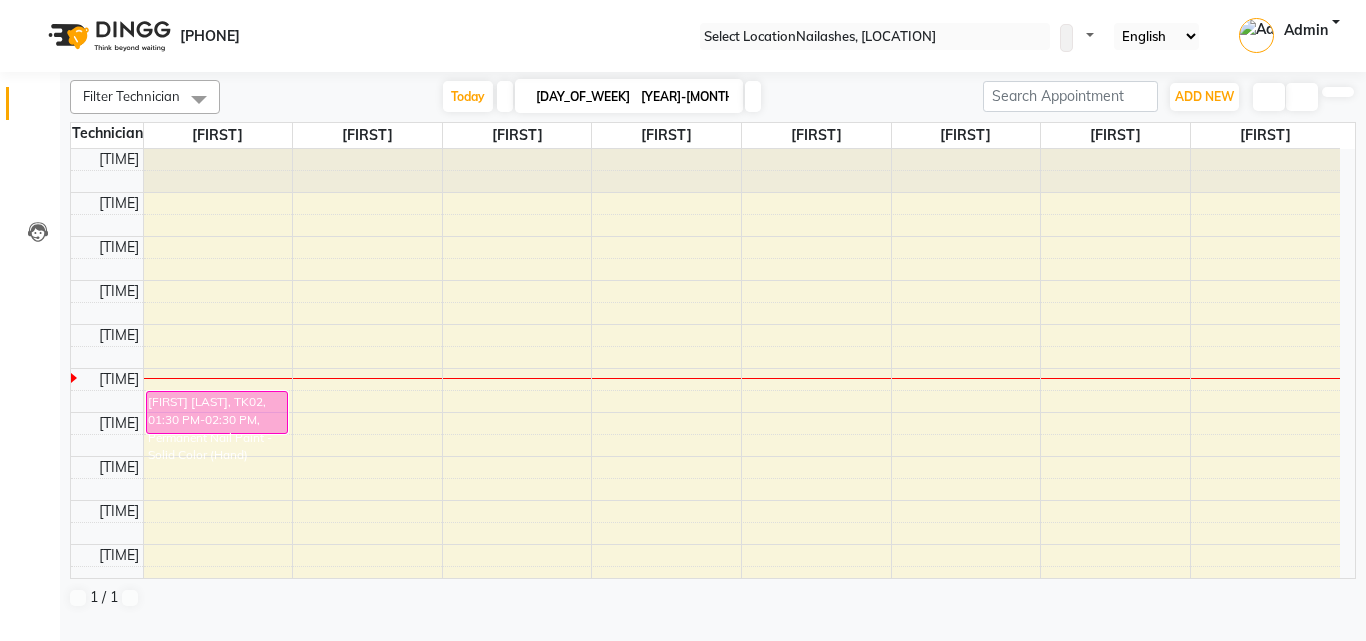 click at bounding box center [1269, 97] 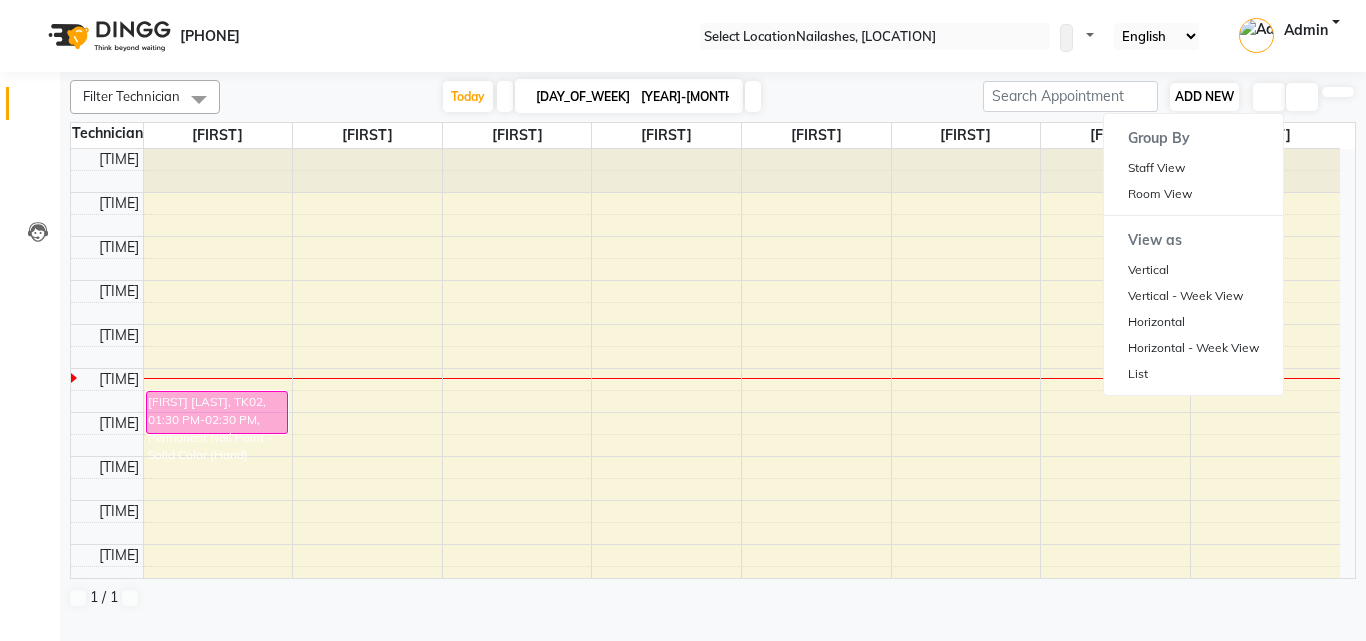 click on "ADD NEW" at bounding box center (1204, 96) 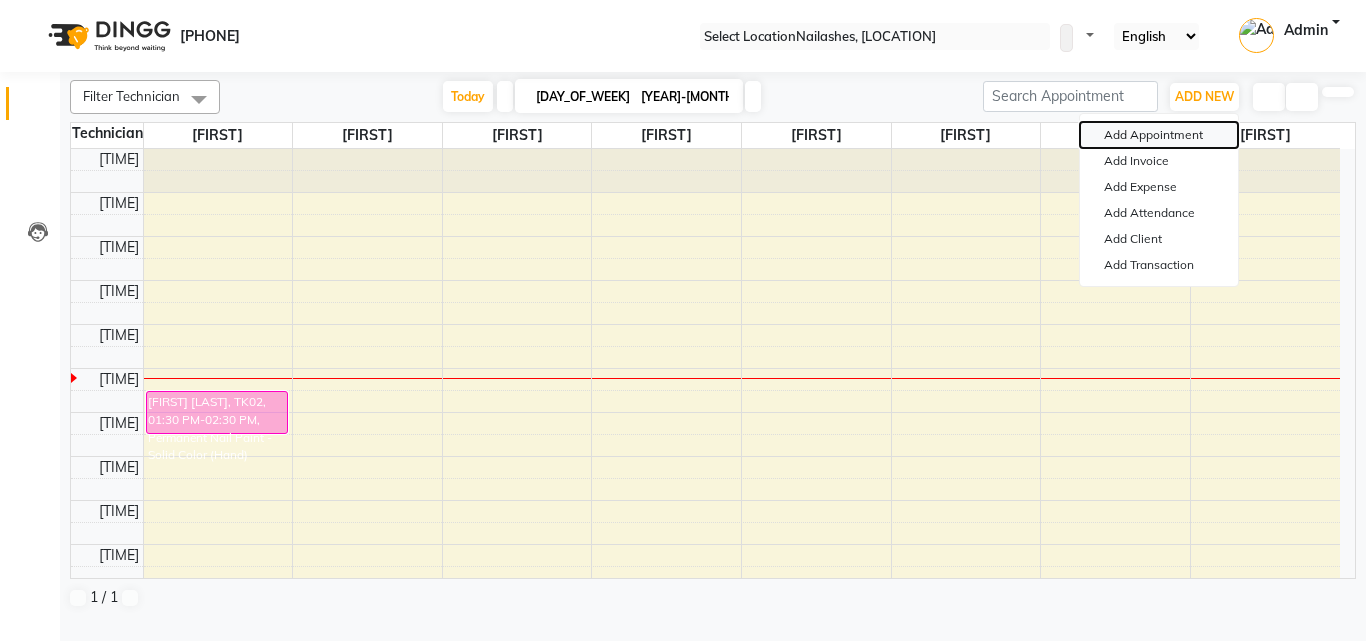 click on "Add Appointment" at bounding box center [1159, 135] 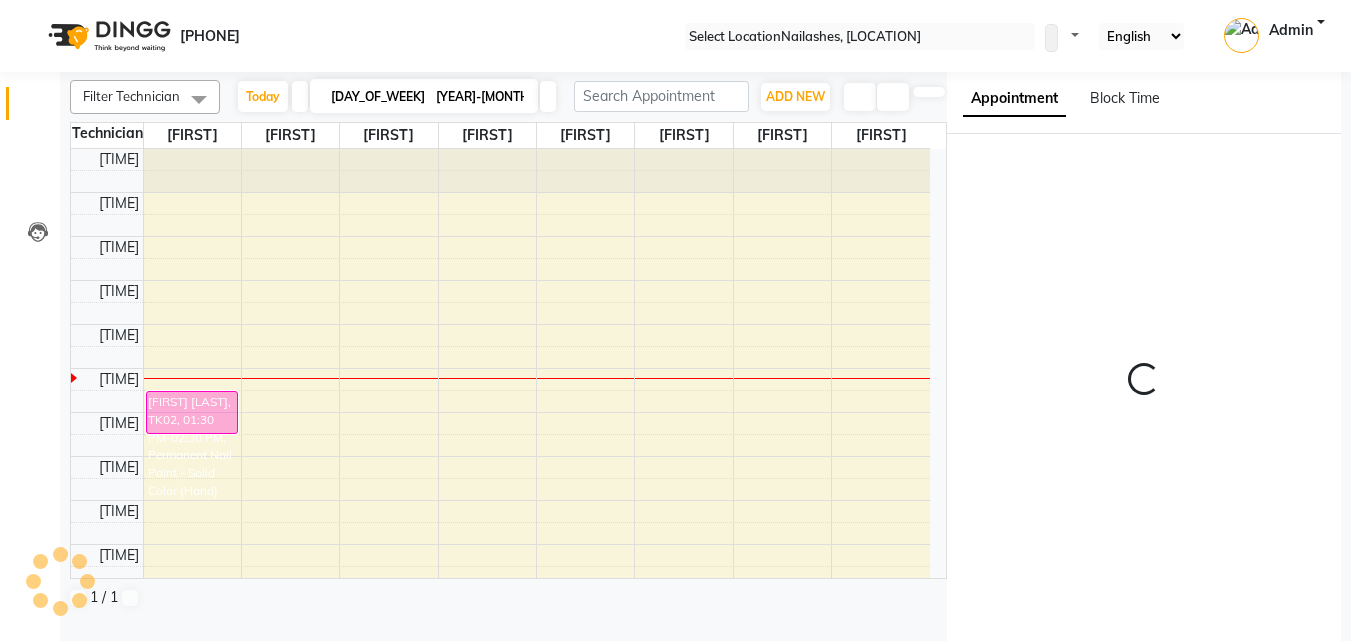 scroll, scrollTop: 5, scrollLeft: 0, axis: vertical 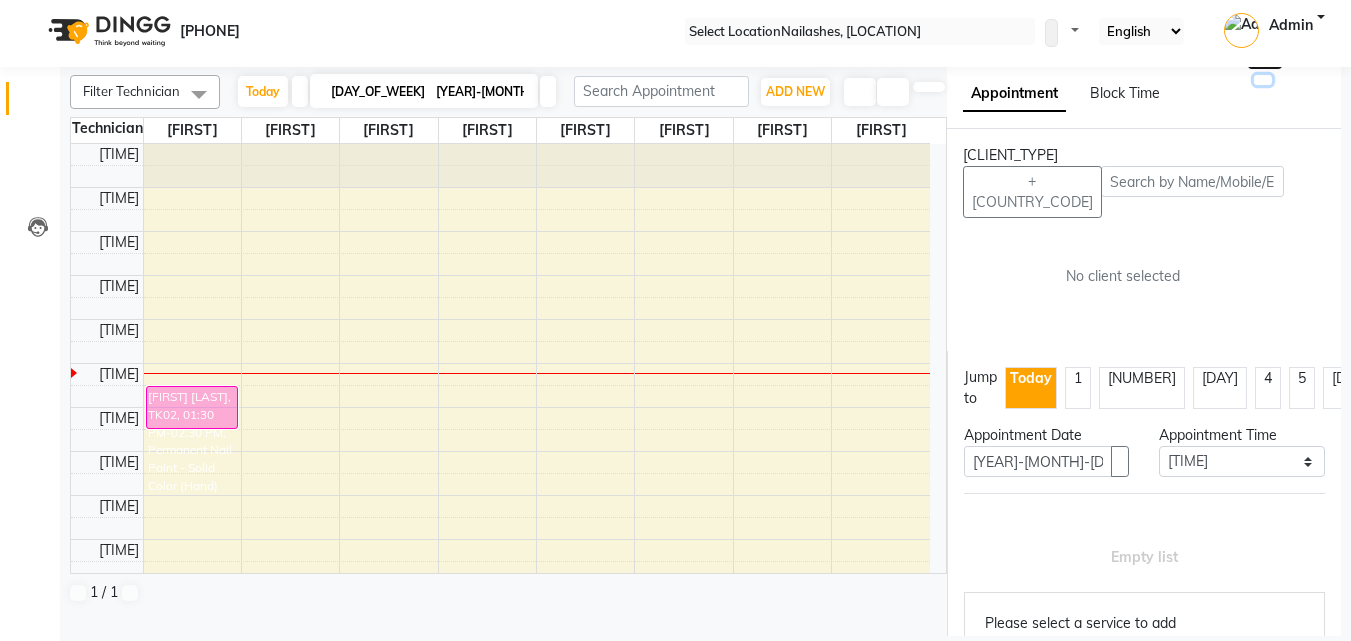 click at bounding box center (1263, 80) 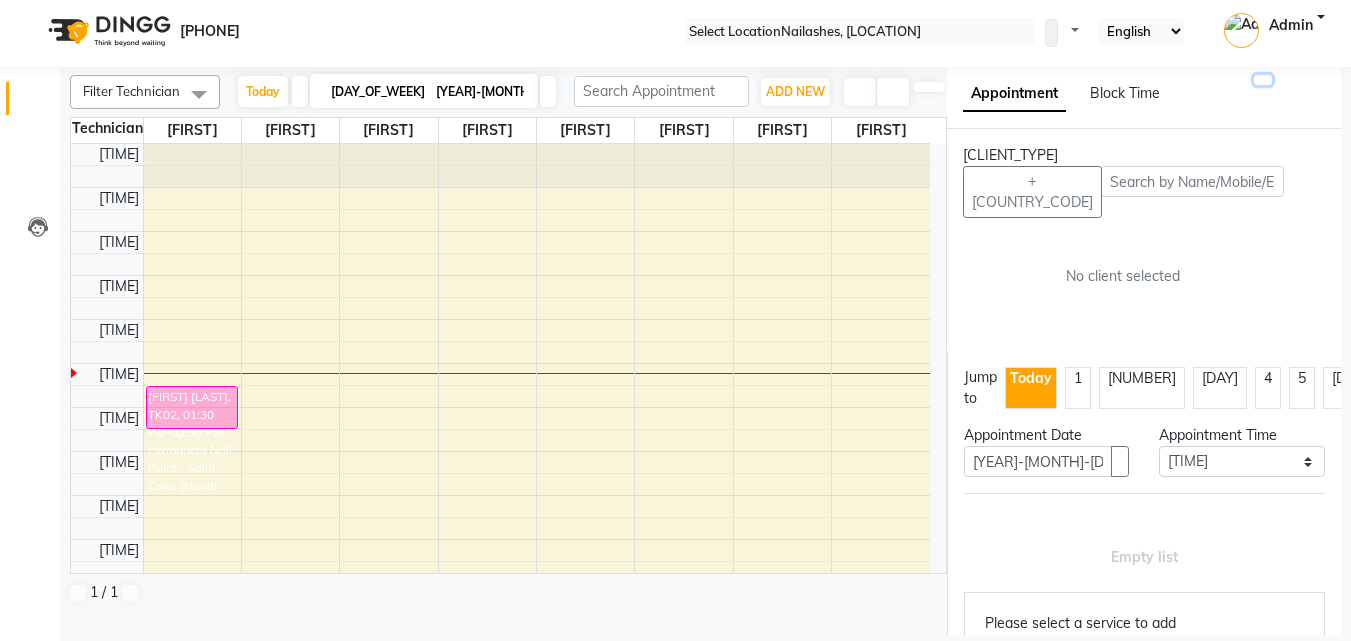 click at bounding box center [1263, 80] 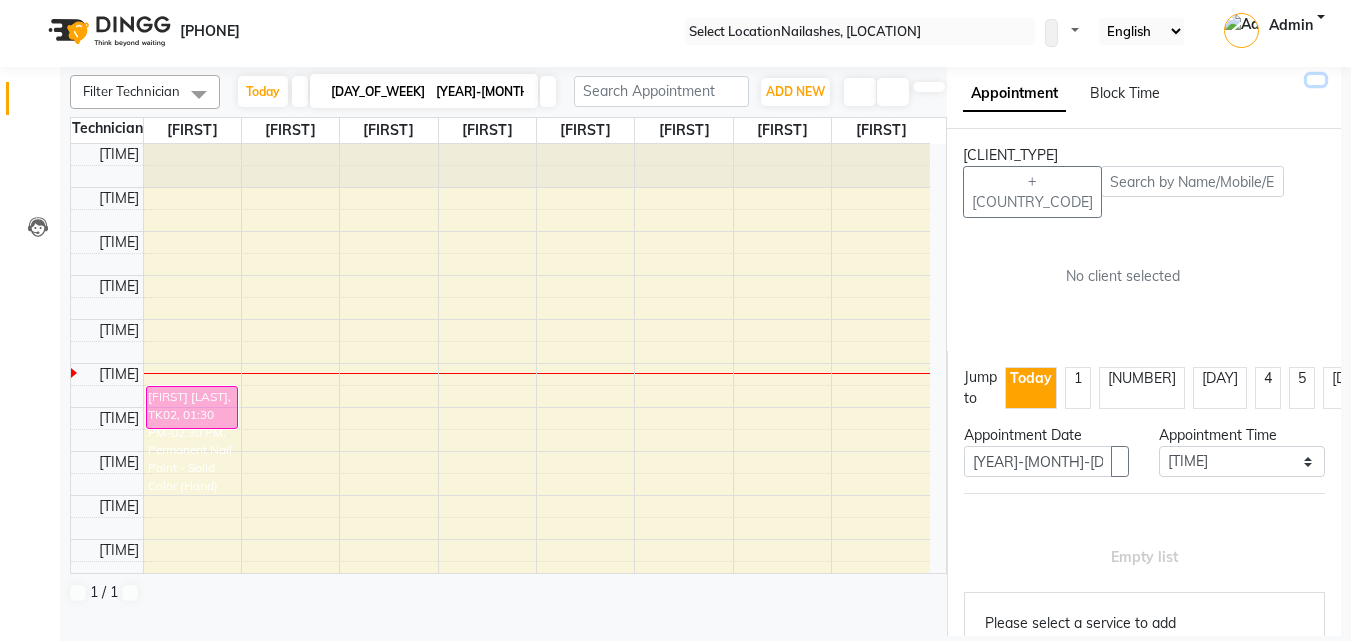 click at bounding box center [1316, 80] 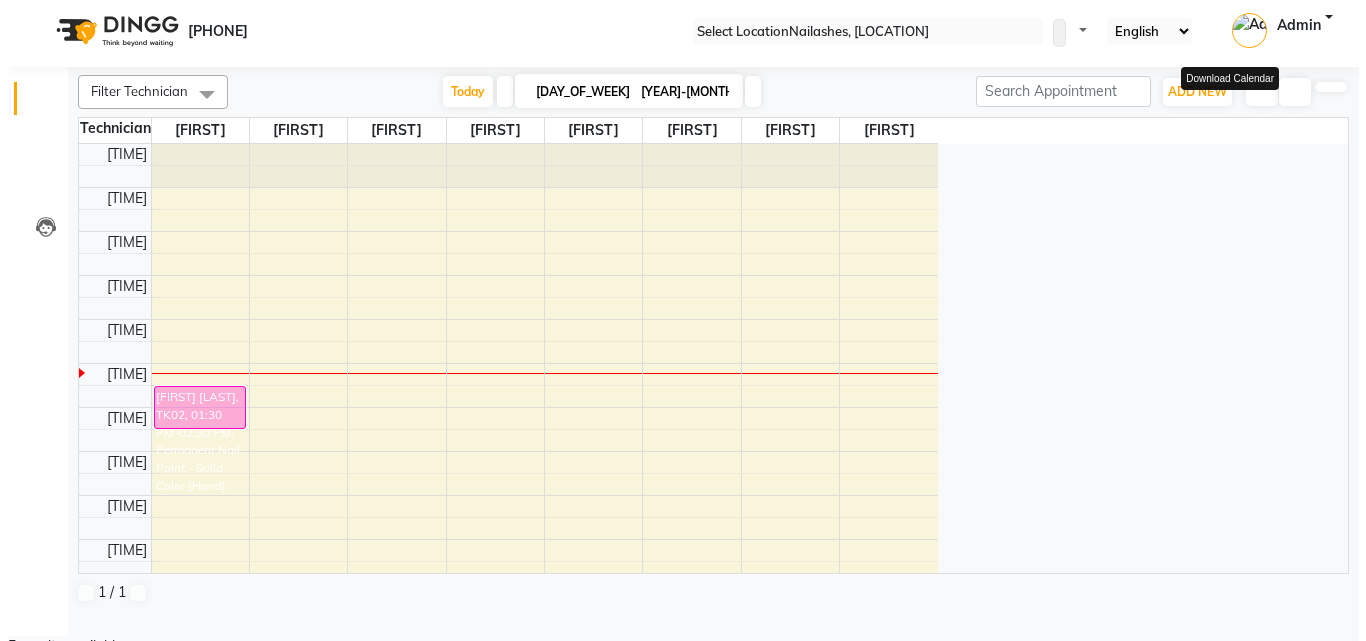 scroll, scrollTop: 0, scrollLeft: 0, axis: both 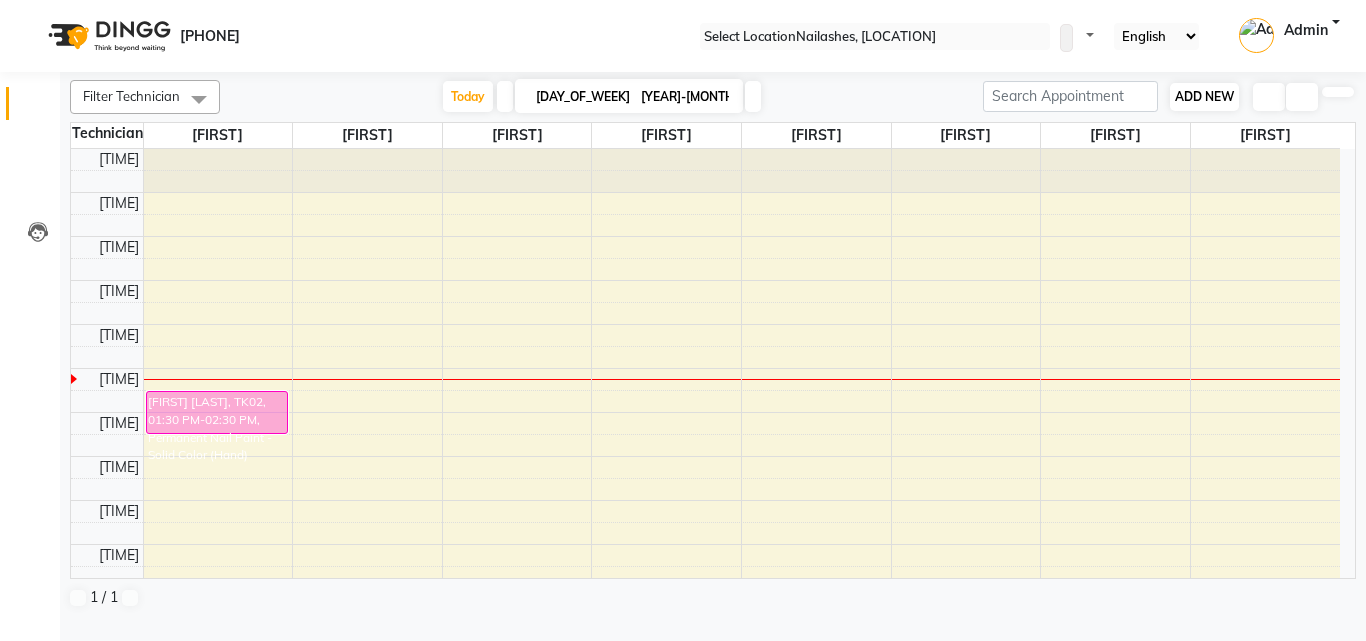 click on "ADD NEW Toggle Dropdown" at bounding box center (1204, 97) 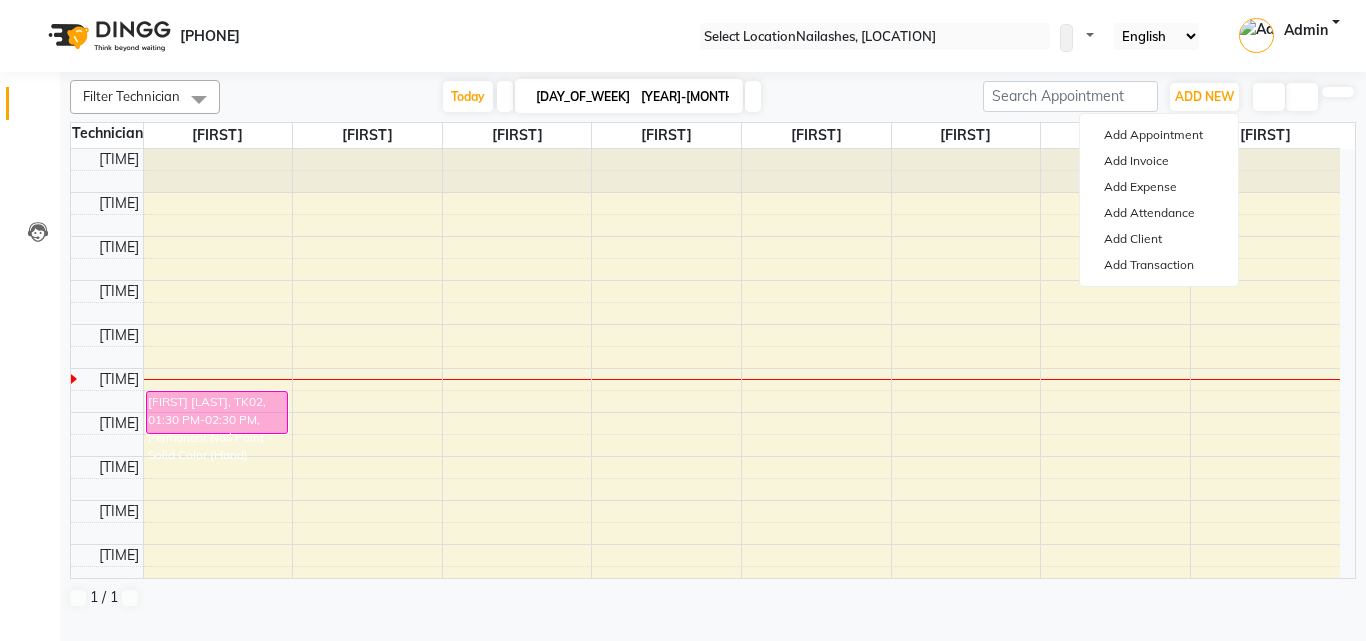 click at bounding box center (1269, 97) 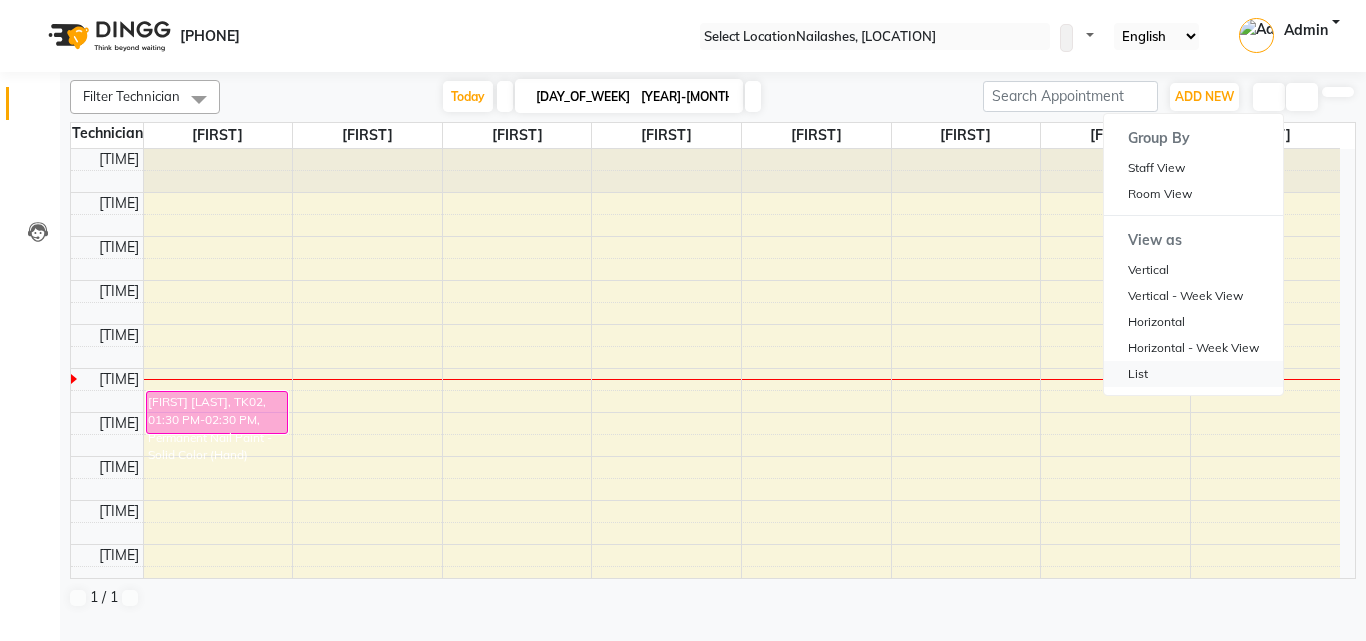 click on "List" at bounding box center [1193, 374] 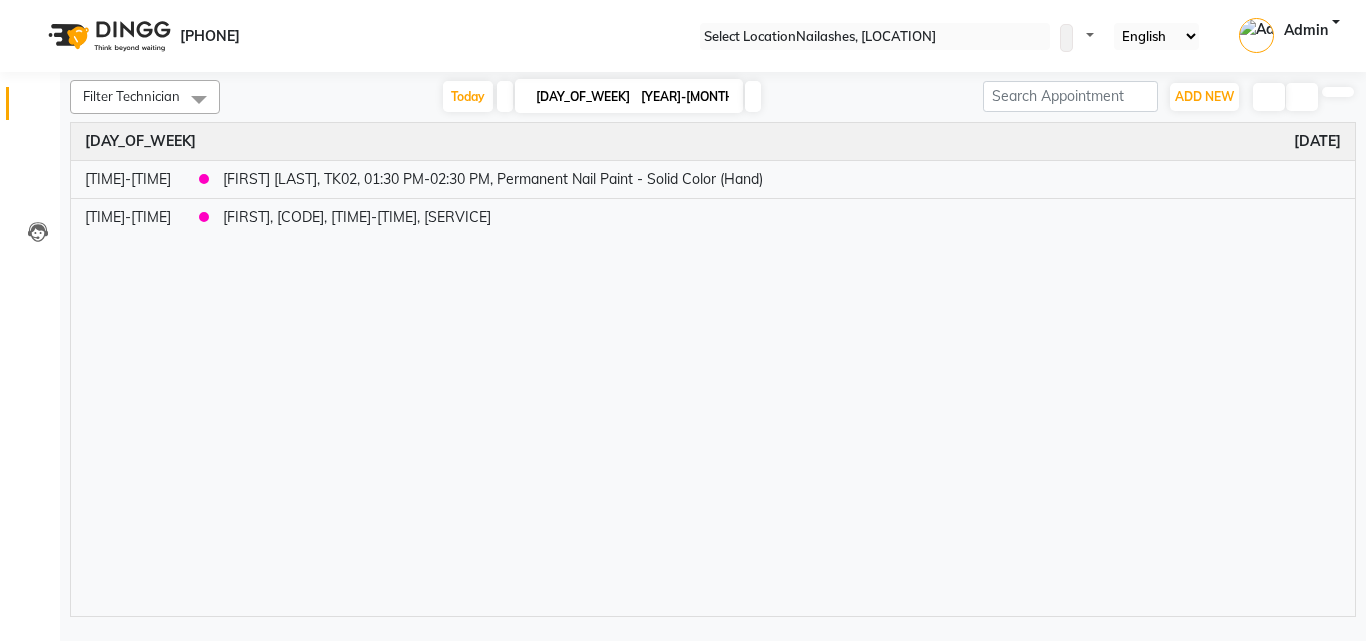 click at bounding box center (1269, 97) 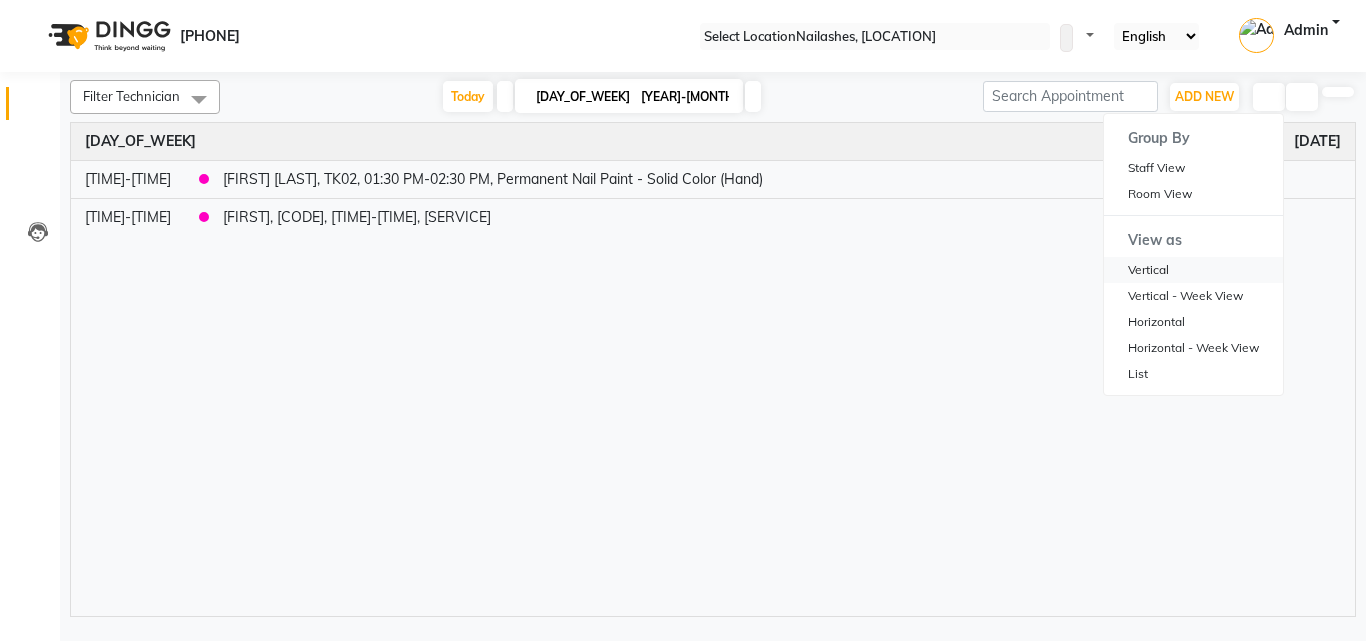 click on "Vertical" at bounding box center (1193, 270) 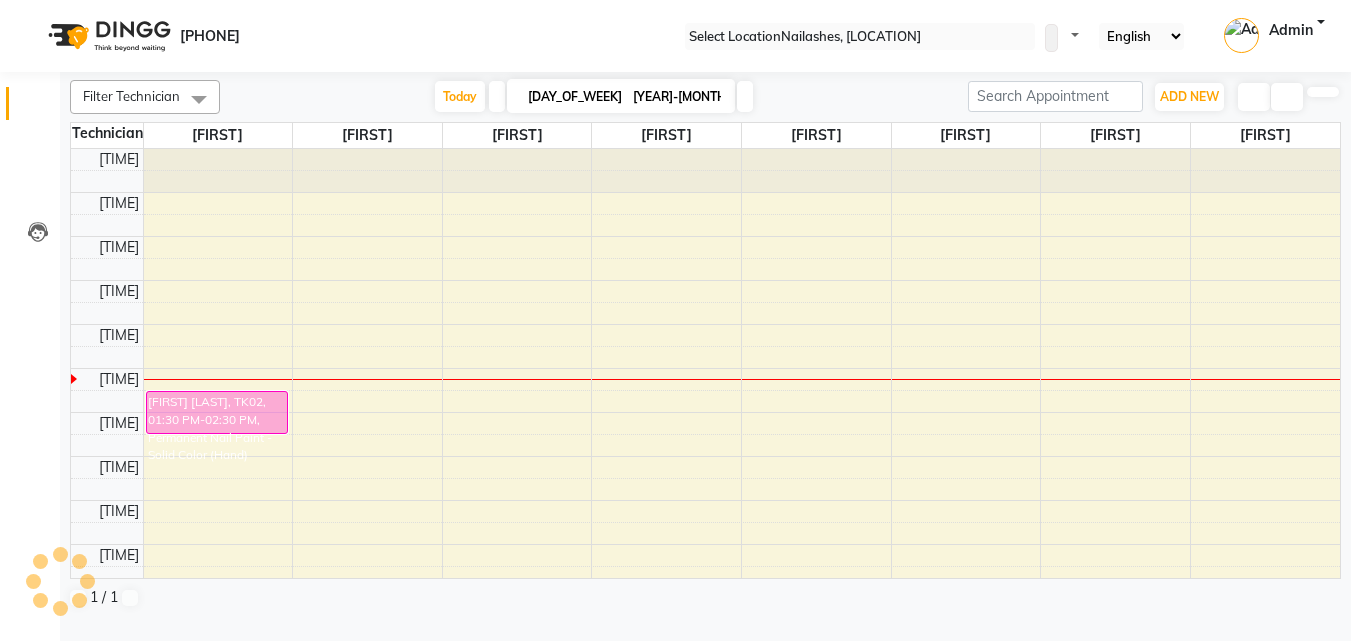 scroll, scrollTop: 221, scrollLeft: 0, axis: vertical 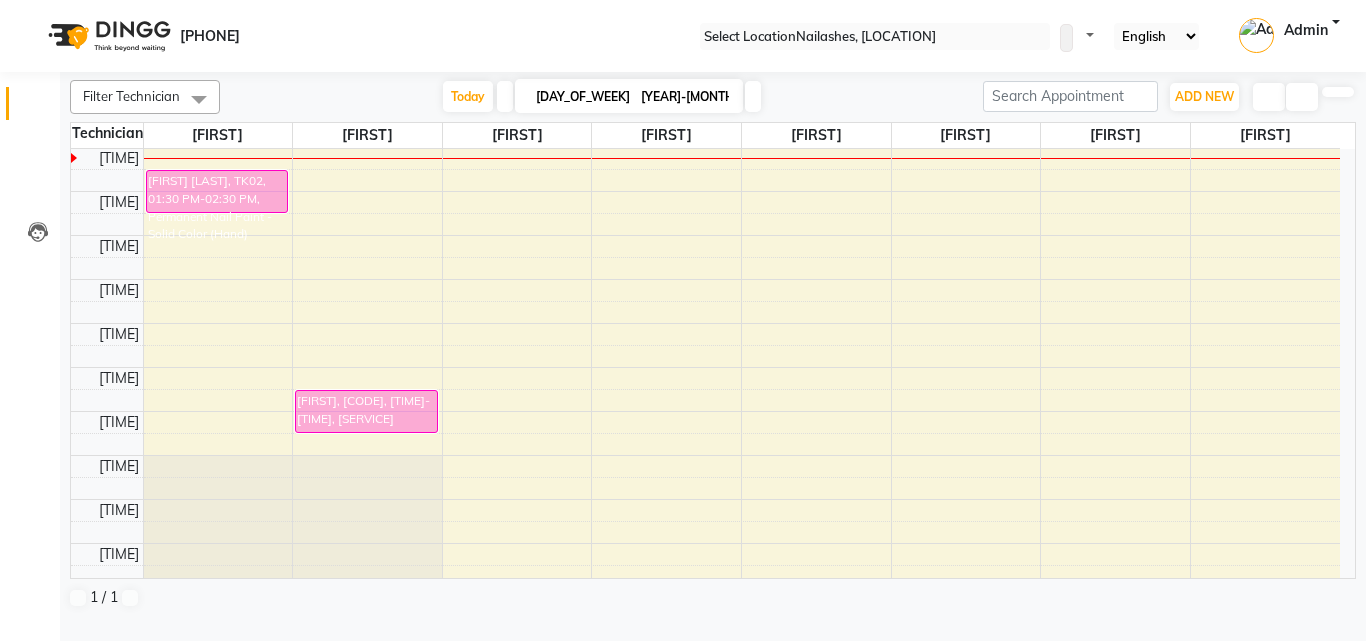 click on "Toggle Dropdown" at bounding box center [1269, 97] 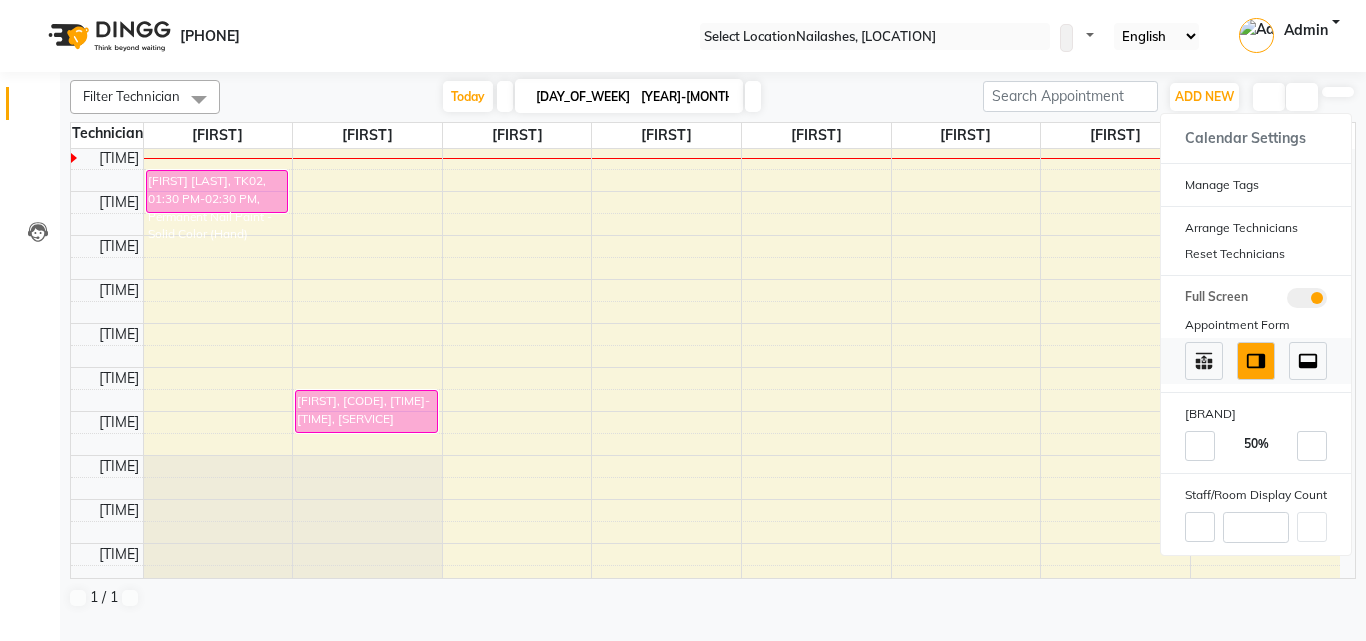 click at bounding box center [1204, 361] 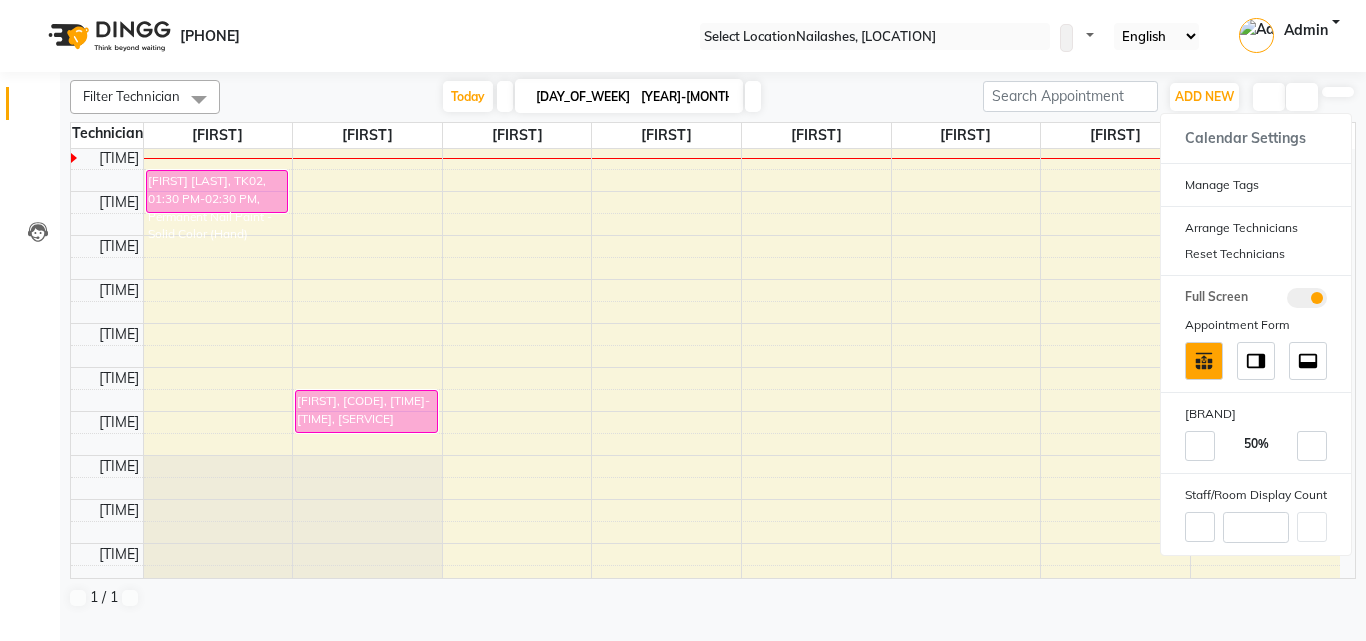 click on "Toggle Dropdown Calendar Settings Manage Tags Arrange Technicians Reset Technicians Full Screen Appointment Form Zoom 50% Staff/Room Display Count 8" at bounding box center (1338, 97) 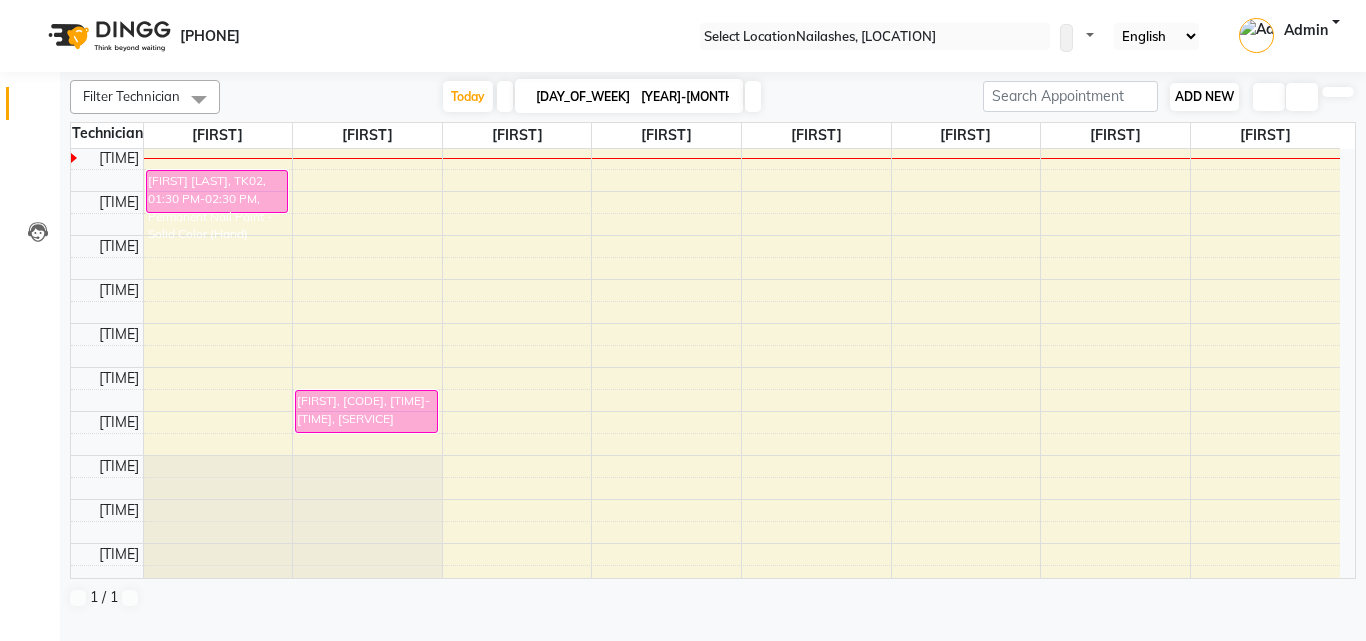 click on "ADD NEW" at bounding box center (1204, 96) 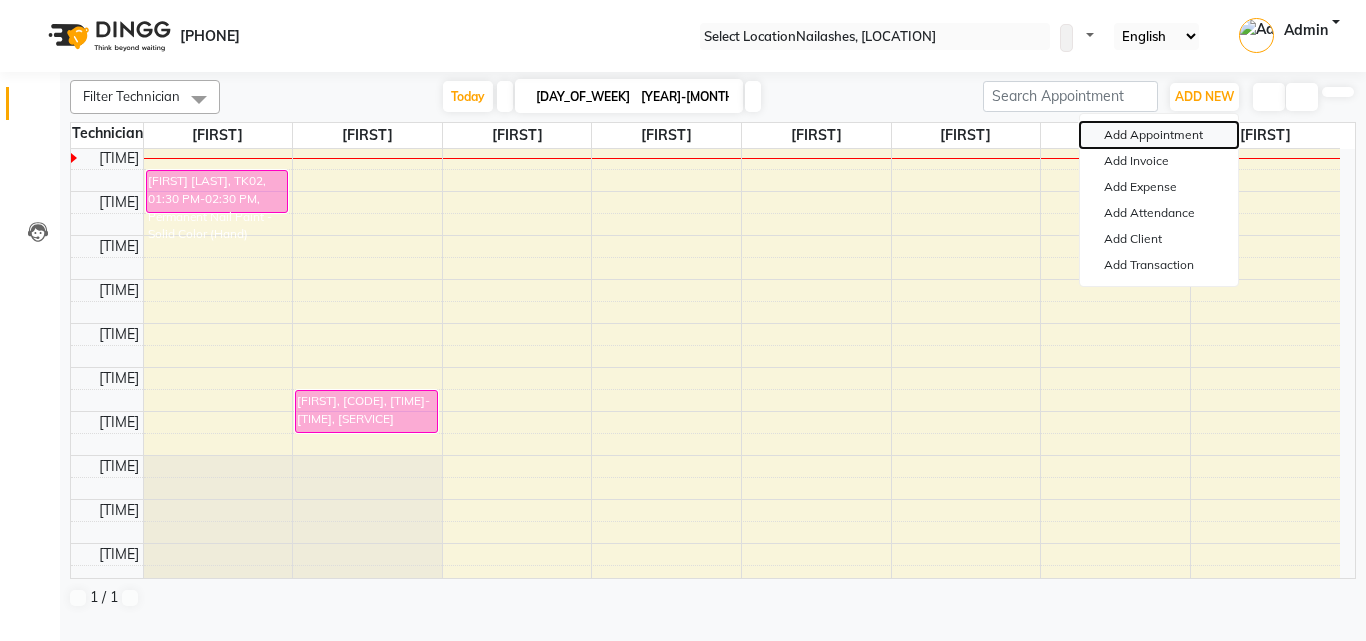 click on "Add Appointment" at bounding box center (1159, 135) 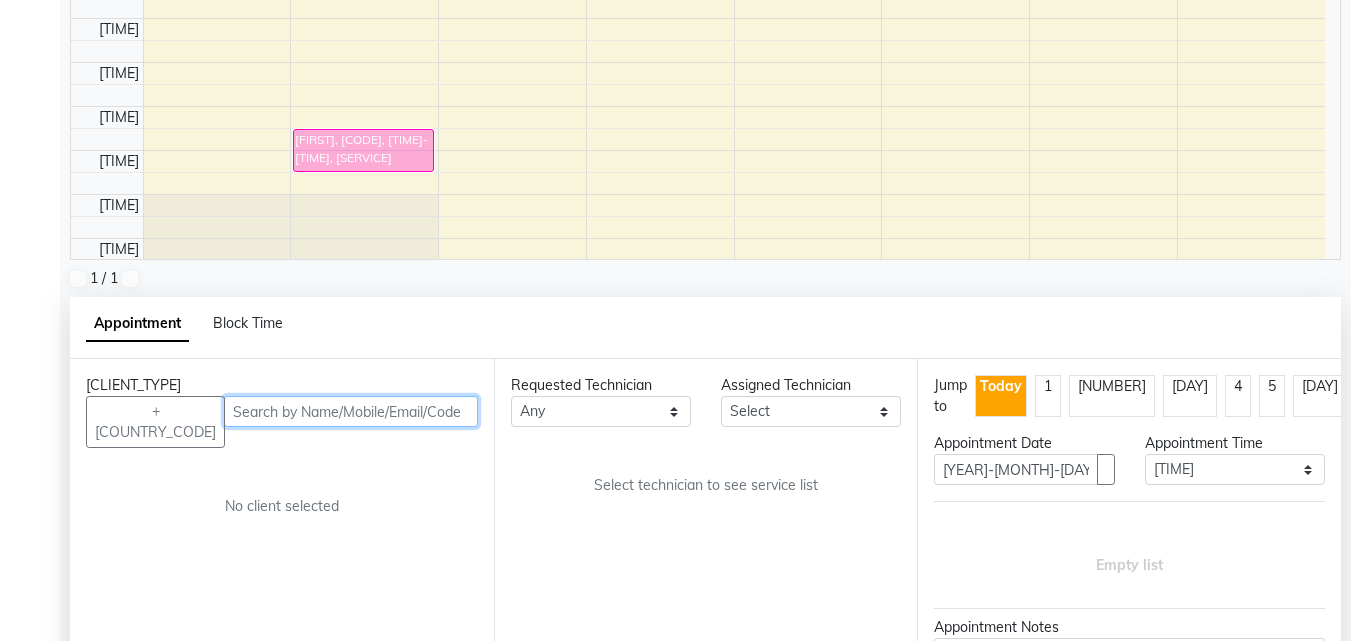 scroll, scrollTop: 369, scrollLeft: 0, axis: vertical 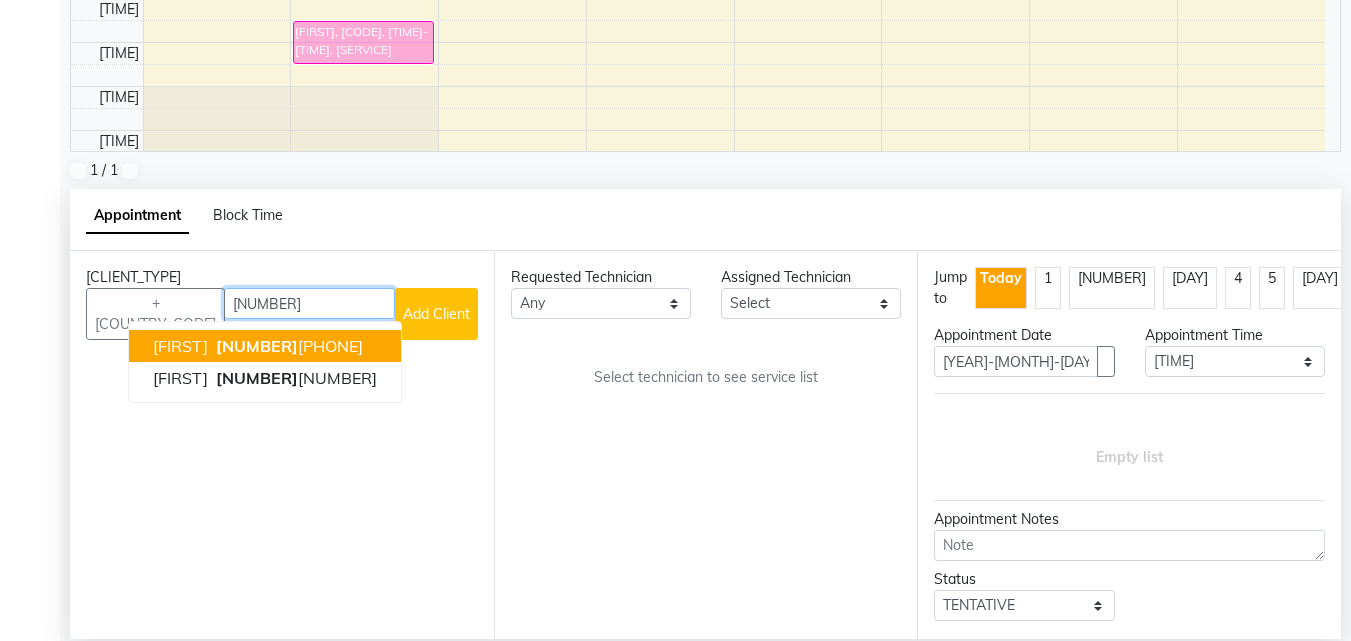 click on "[NUMBER]" at bounding box center [257, 346] 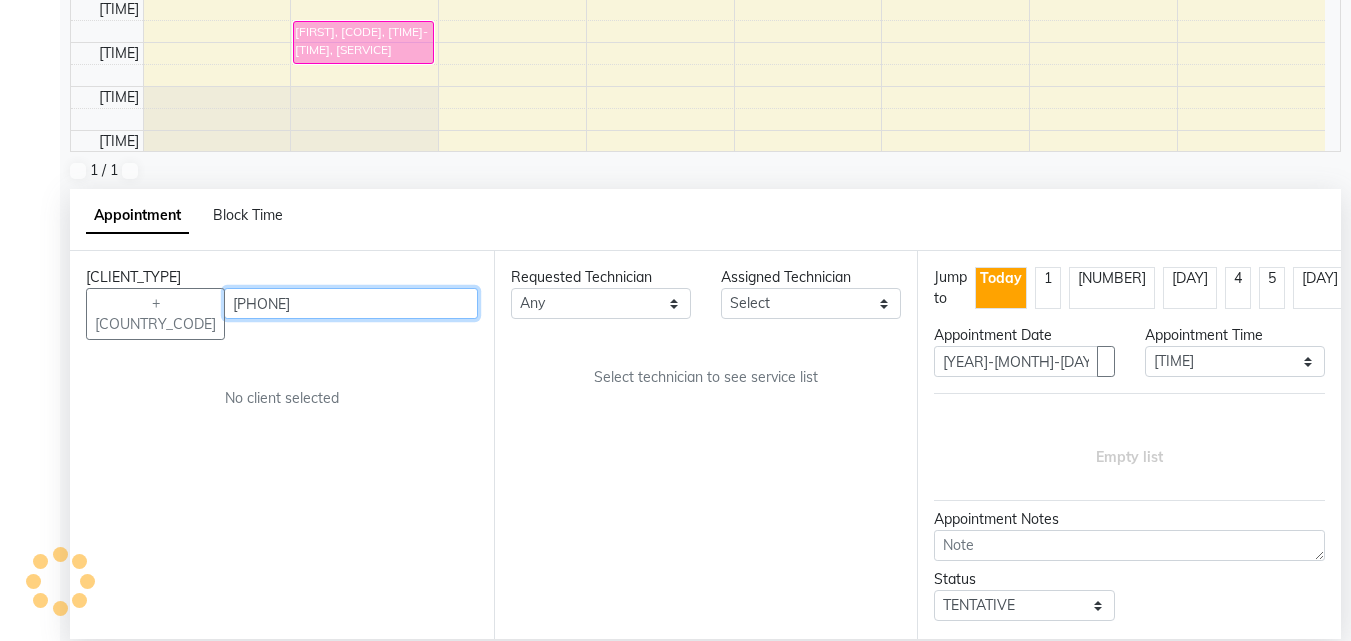 type on "[PHONE]" 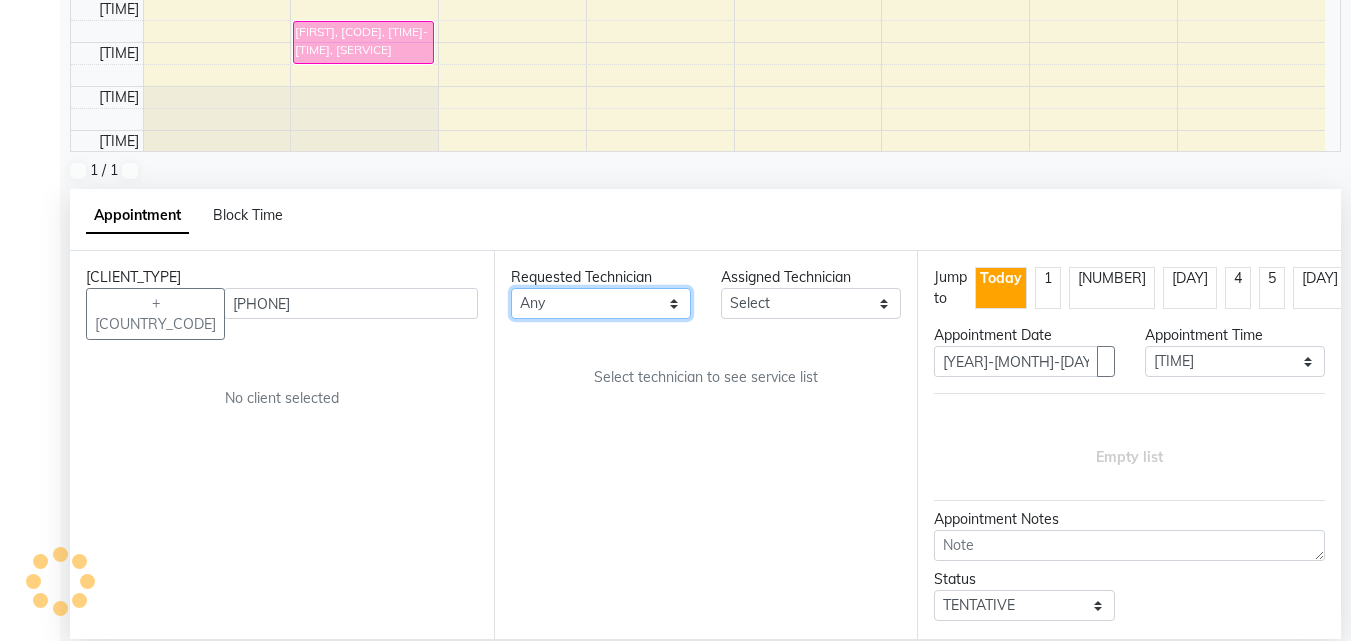 click on "Any Anamika Anita Arjun Mamta Nisha Samir Shanu Shushanto" at bounding box center [601, 303] 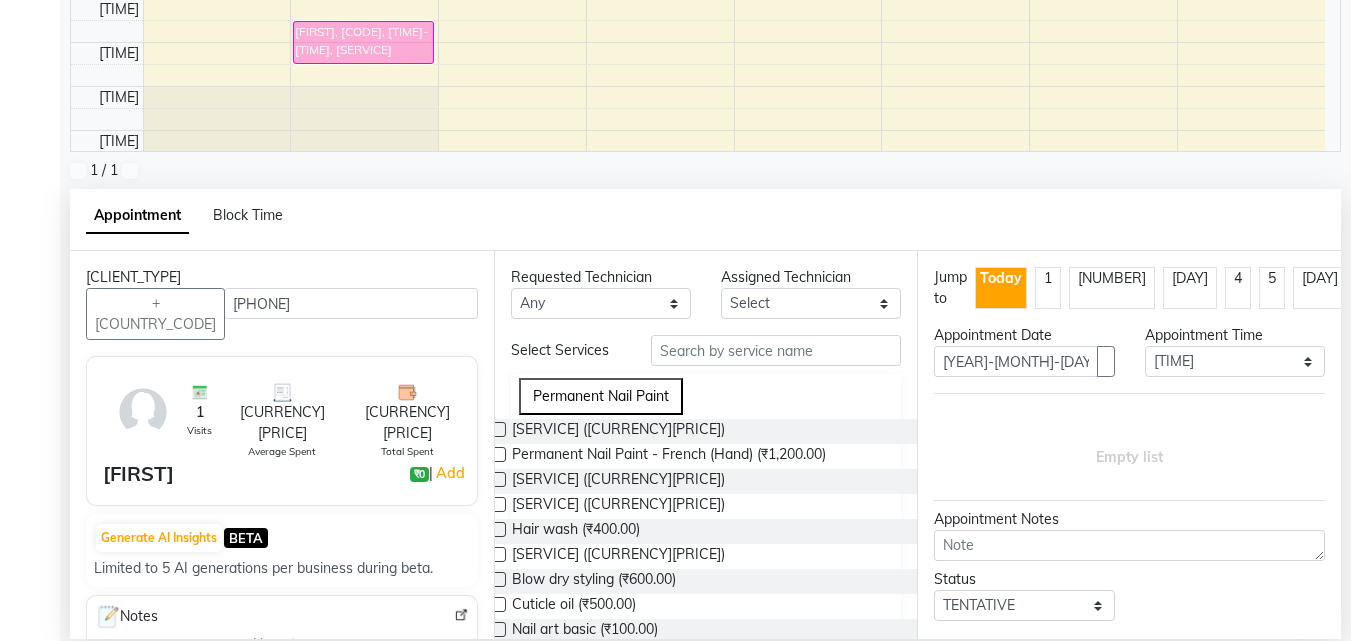 click at bounding box center [498, 454] 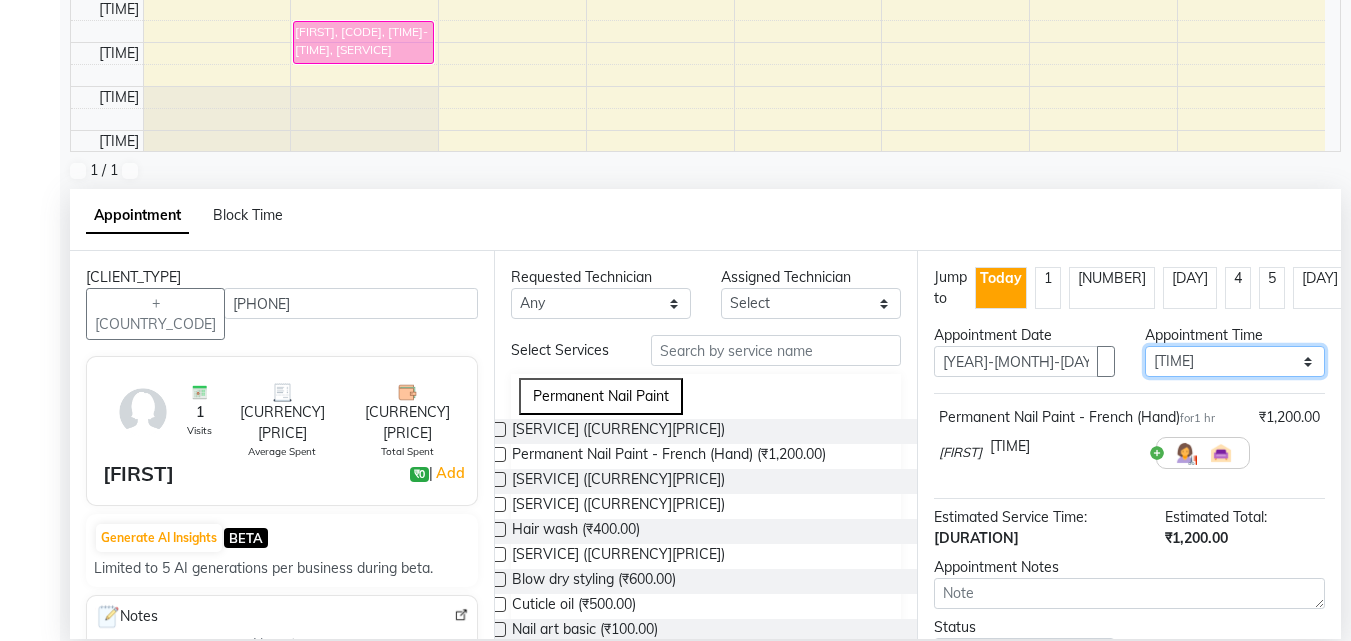 click on "Select [TIMES]" at bounding box center [1235, 361] 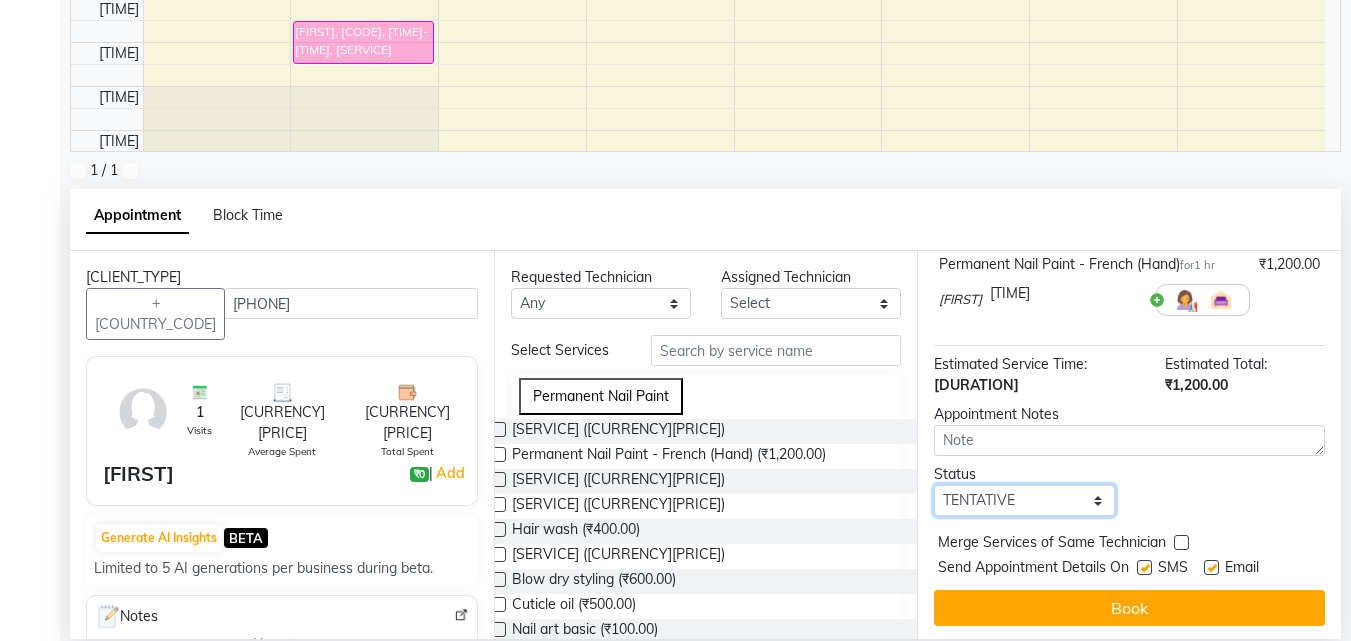 click on "Select [STATUS] [STATUS] [STATUS]" at bounding box center (1024, 500) 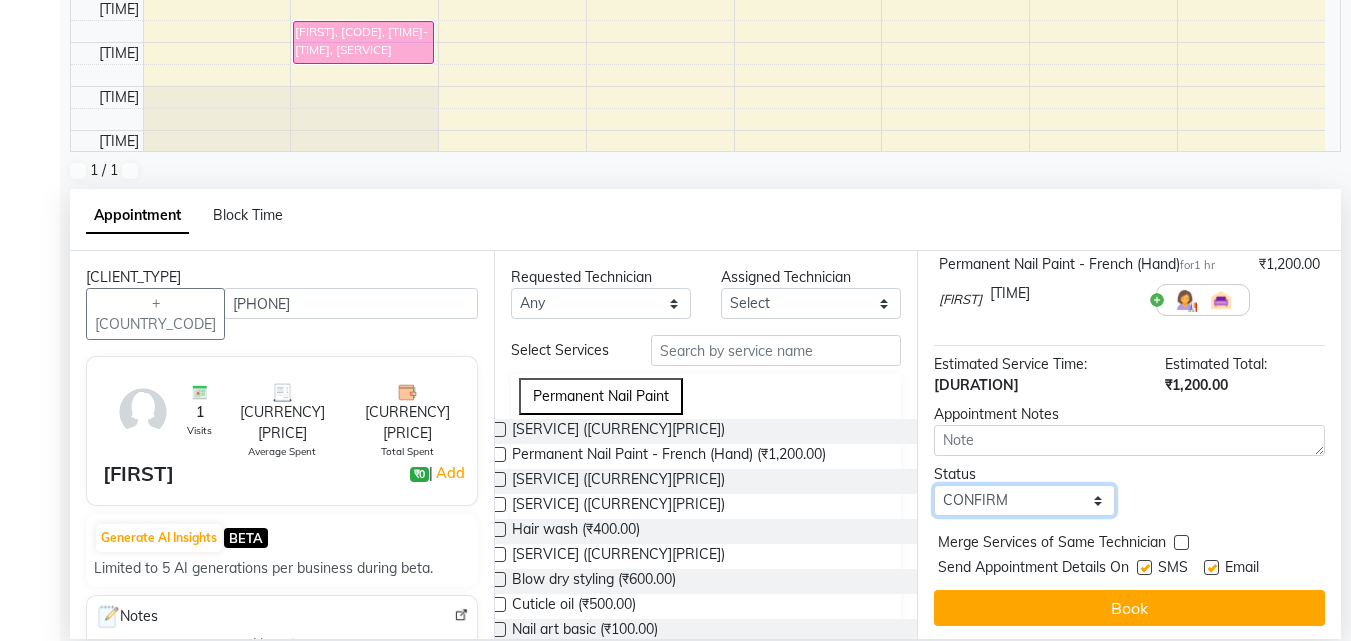 click on "Select [STATUS] [STATUS] [STATUS]" at bounding box center (1024, 500) 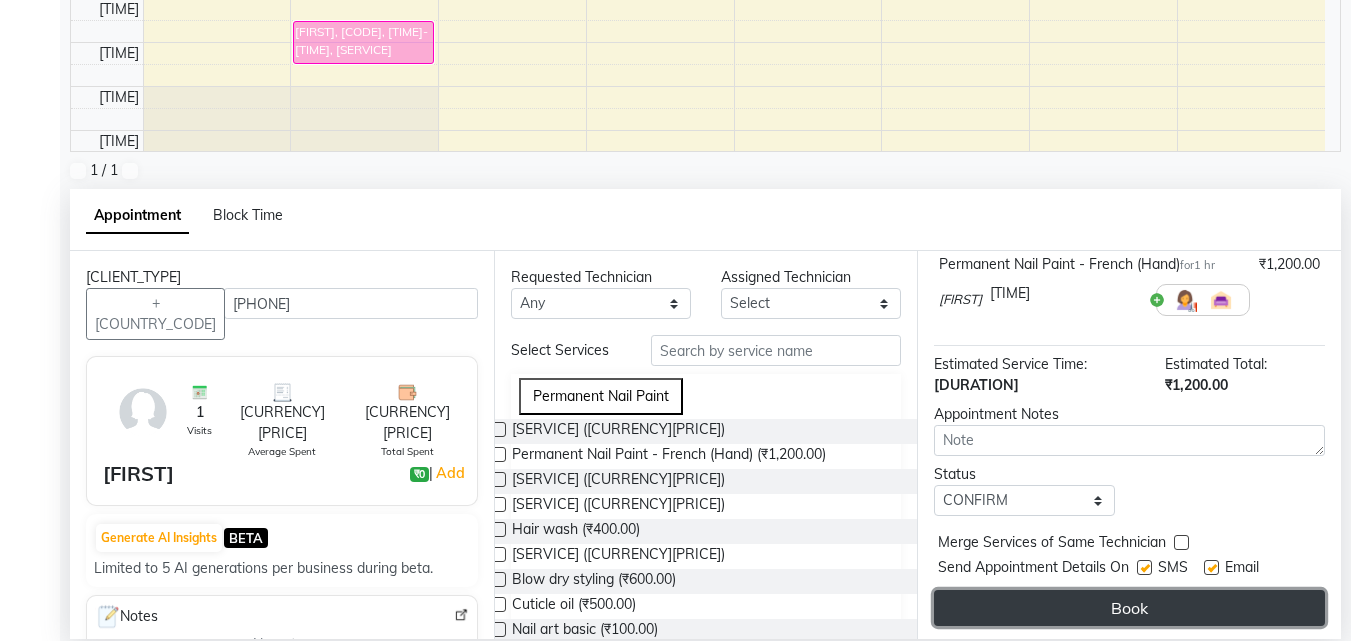 click on "Book" at bounding box center (1129, 608) 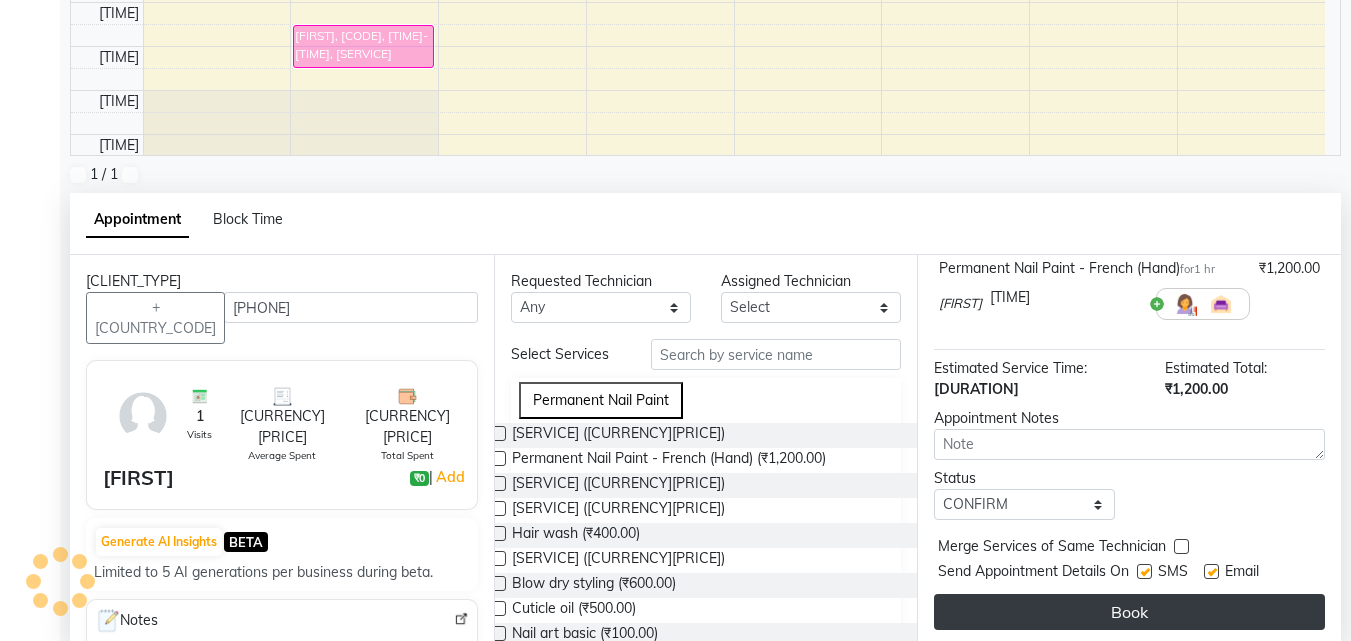 scroll, scrollTop: 0, scrollLeft: 0, axis: both 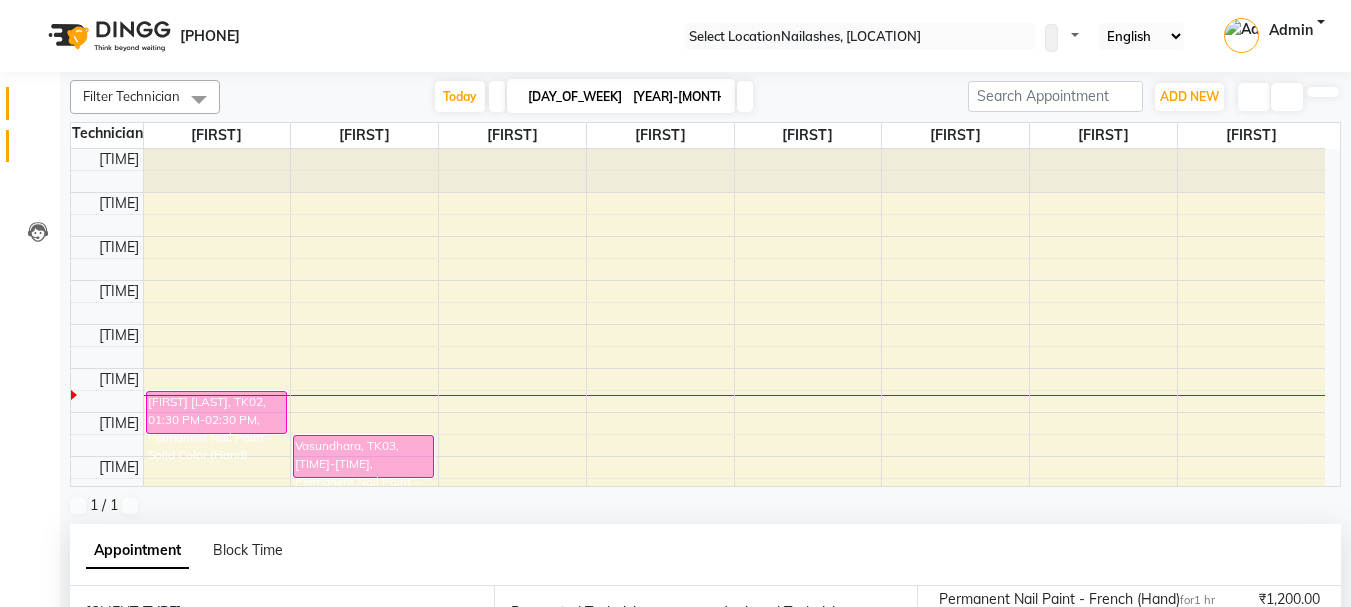 click on "Invoice" at bounding box center [30, 146] 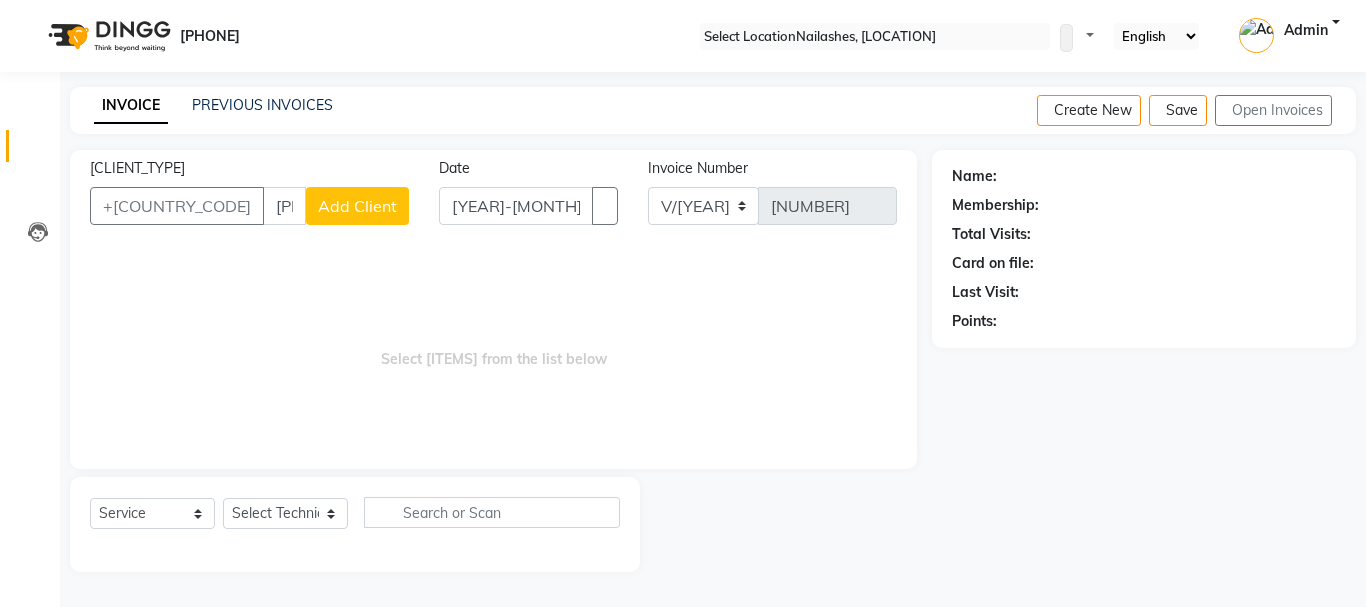 type on "[PHONE]" 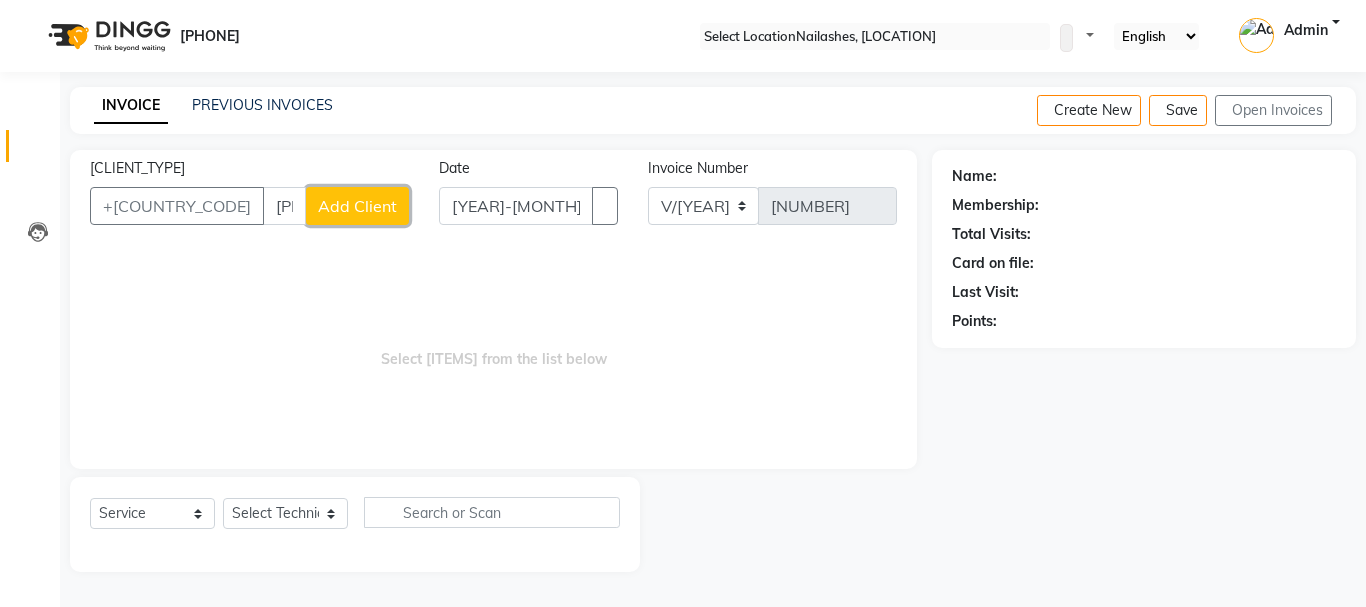 click on "Add Client" at bounding box center (357, 206) 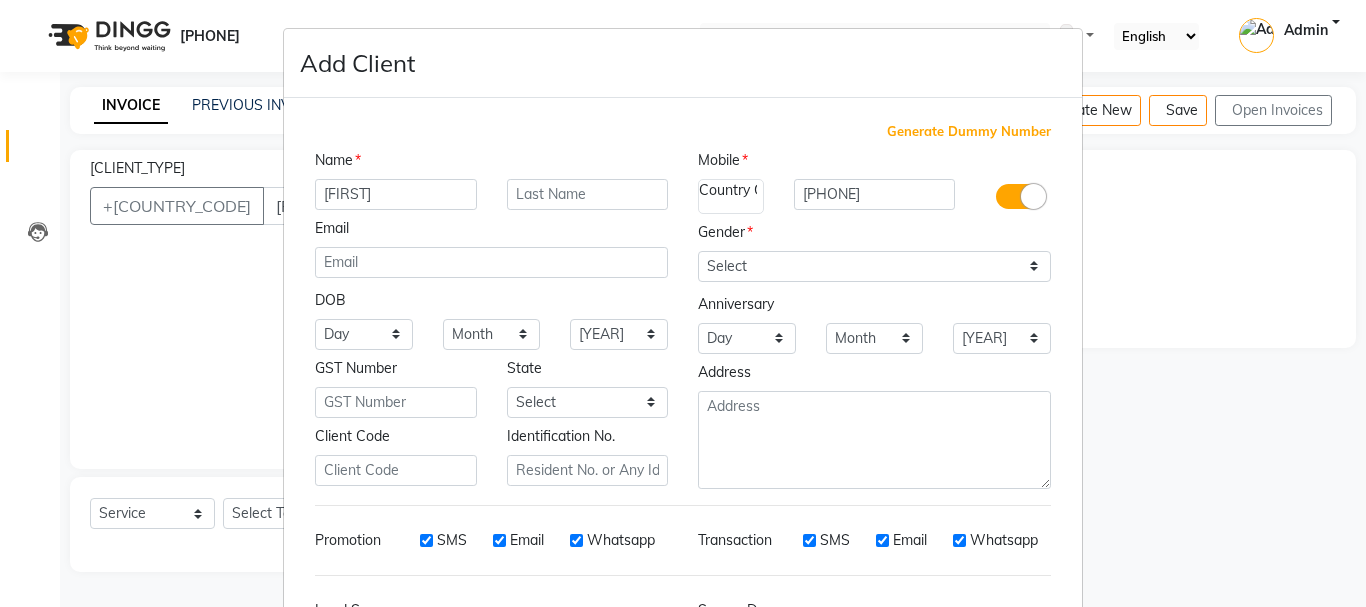 type on "[FIRST]" 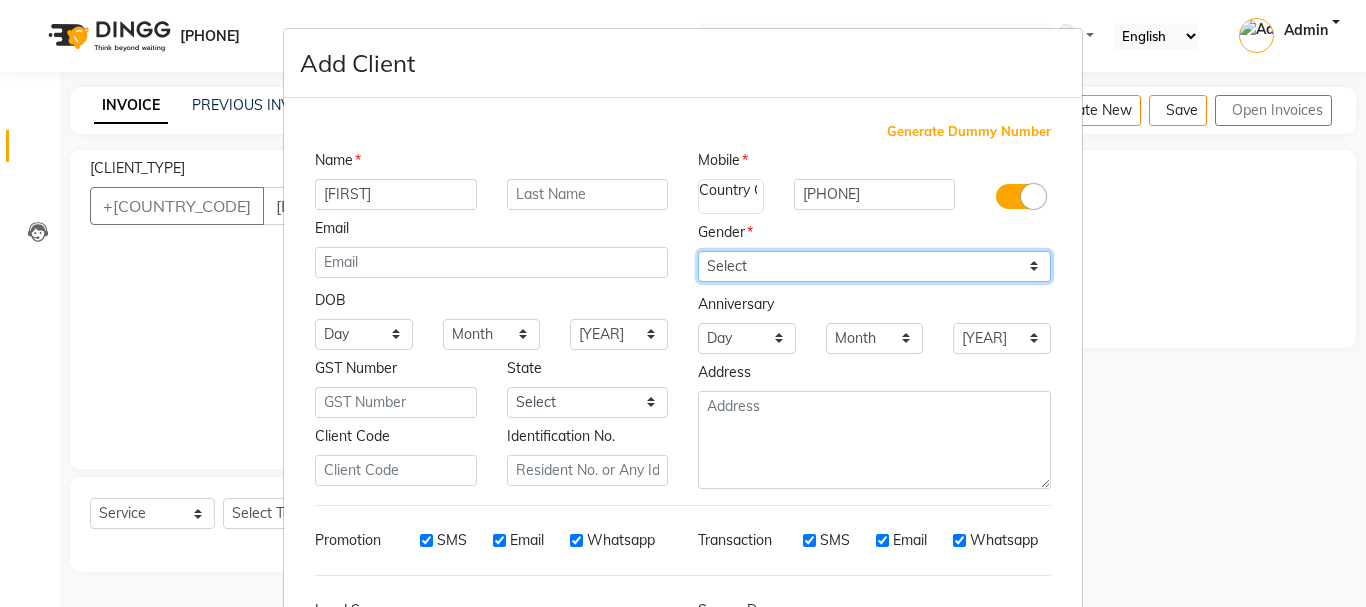 click on "Select Male Female Other Prefer Not To Say" at bounding box center (874, 266) 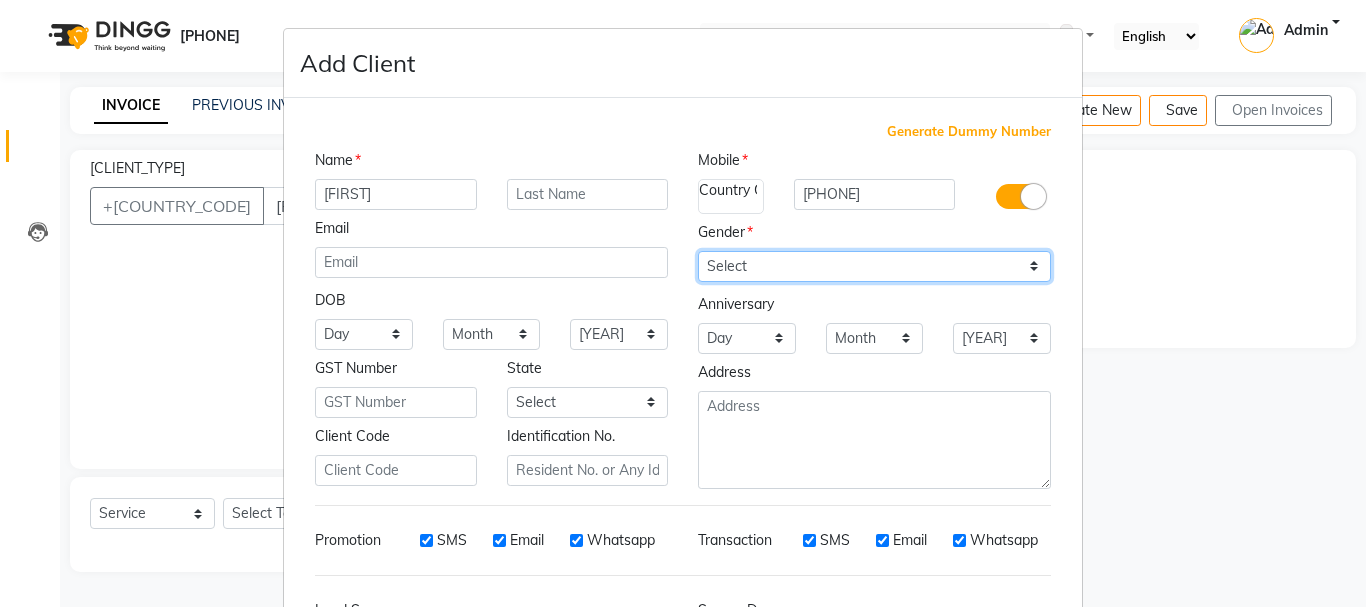 select on "female" 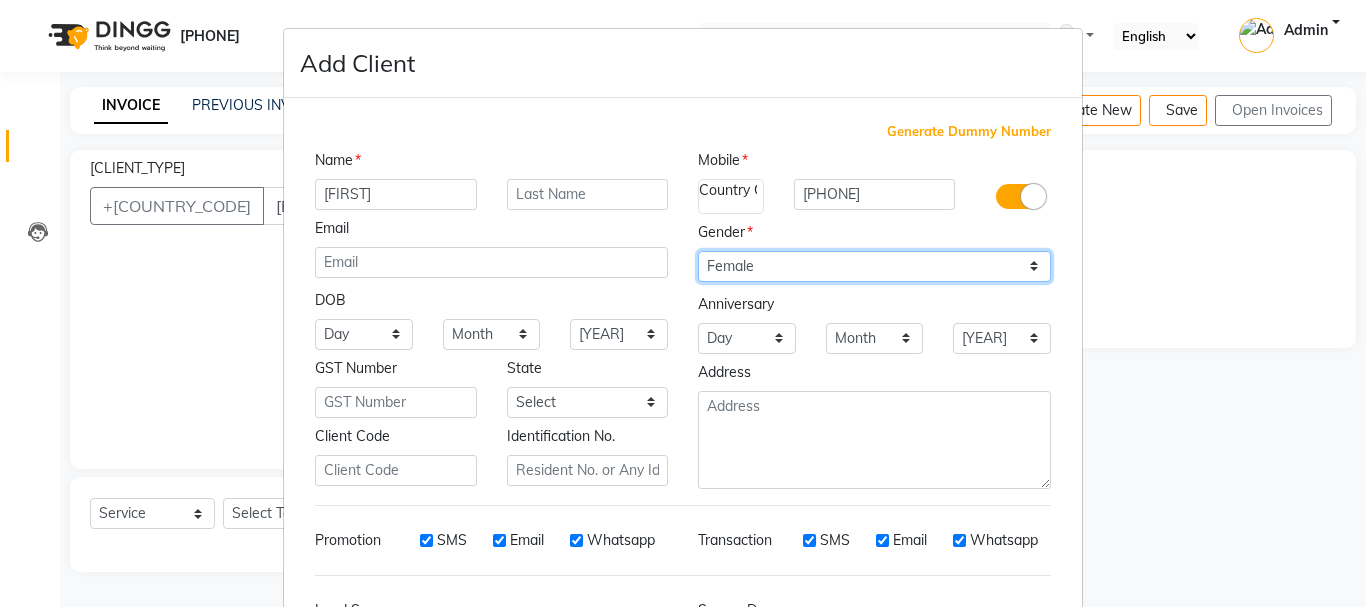 click on "Select Male Female Other Prefer Not To Say" at bounding box center (874, 266) 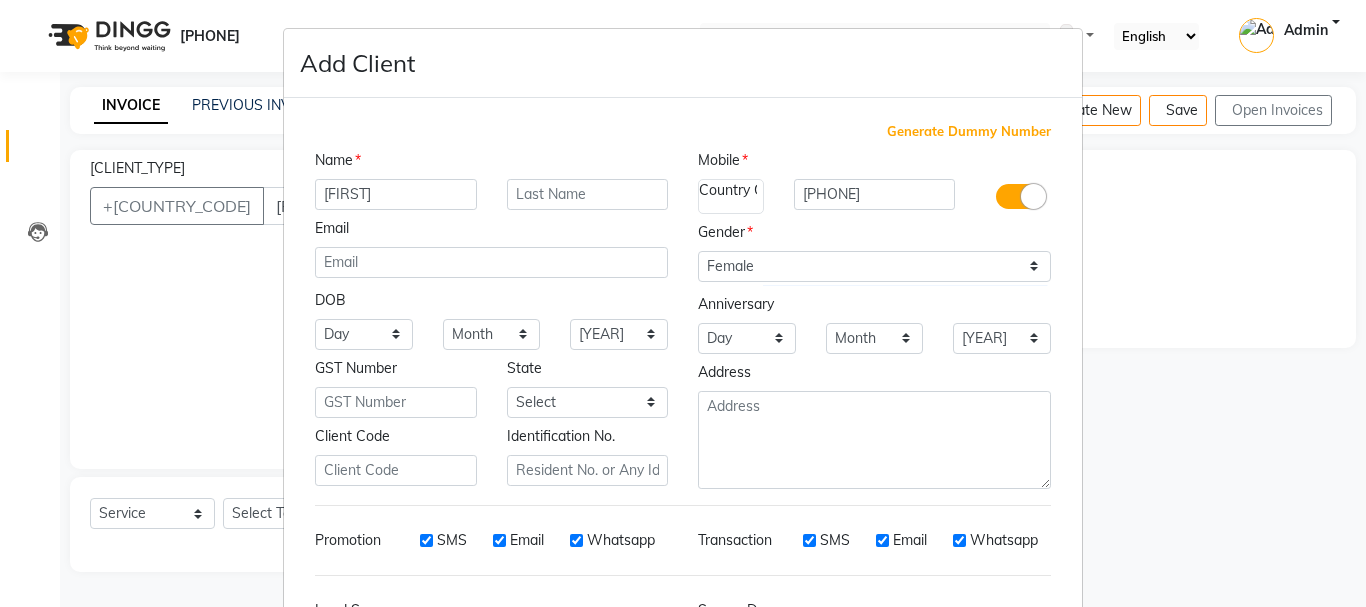 scroll, scrollTop: 242, scrollLeft: 0, axis: vertical 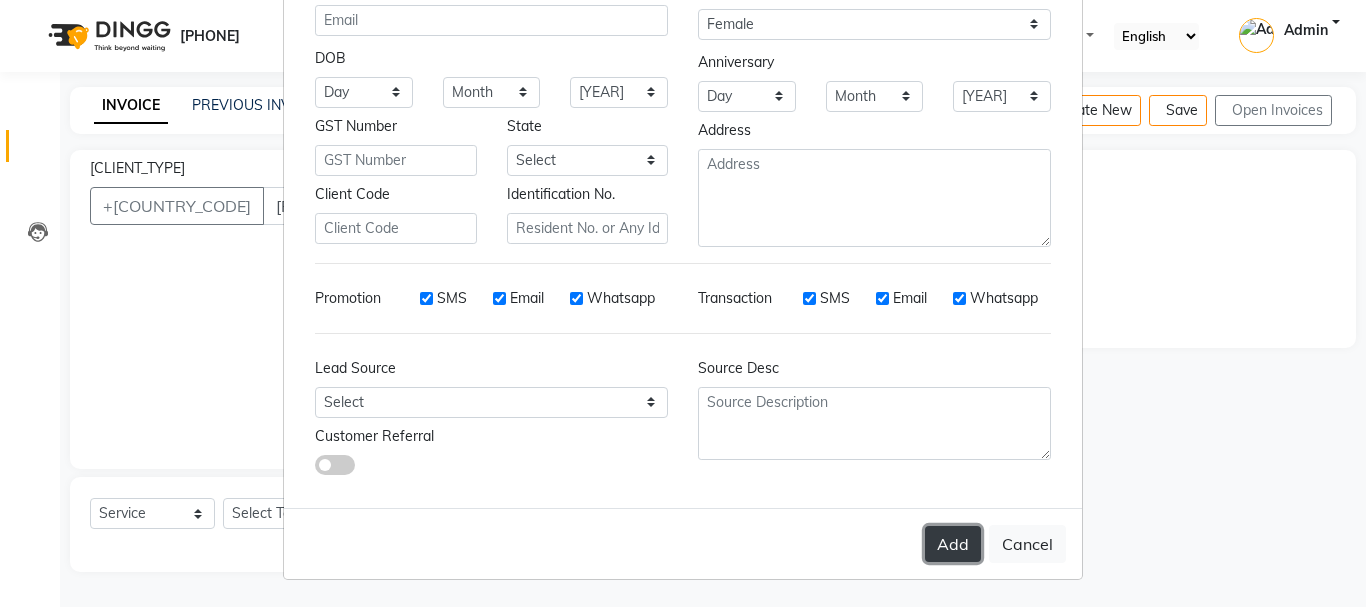 click on "Add" at bounding box center [953, 544] 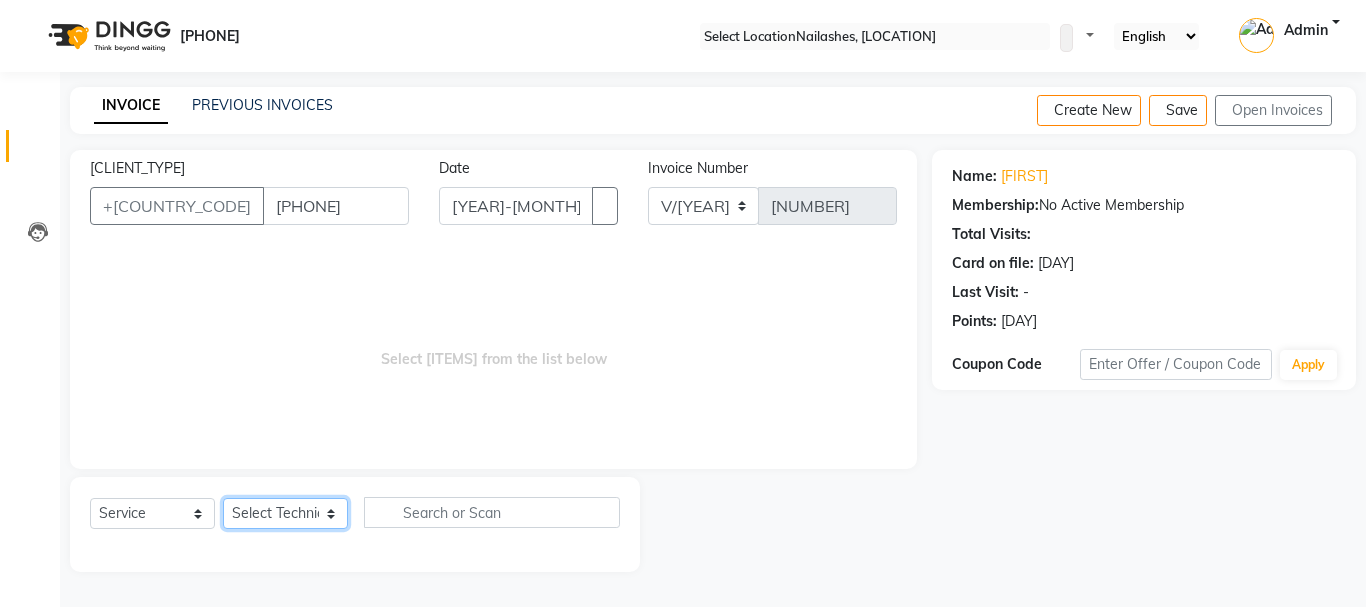 click on "Select Technician [TECHNICIANS]" at bounding box center (285, 513) 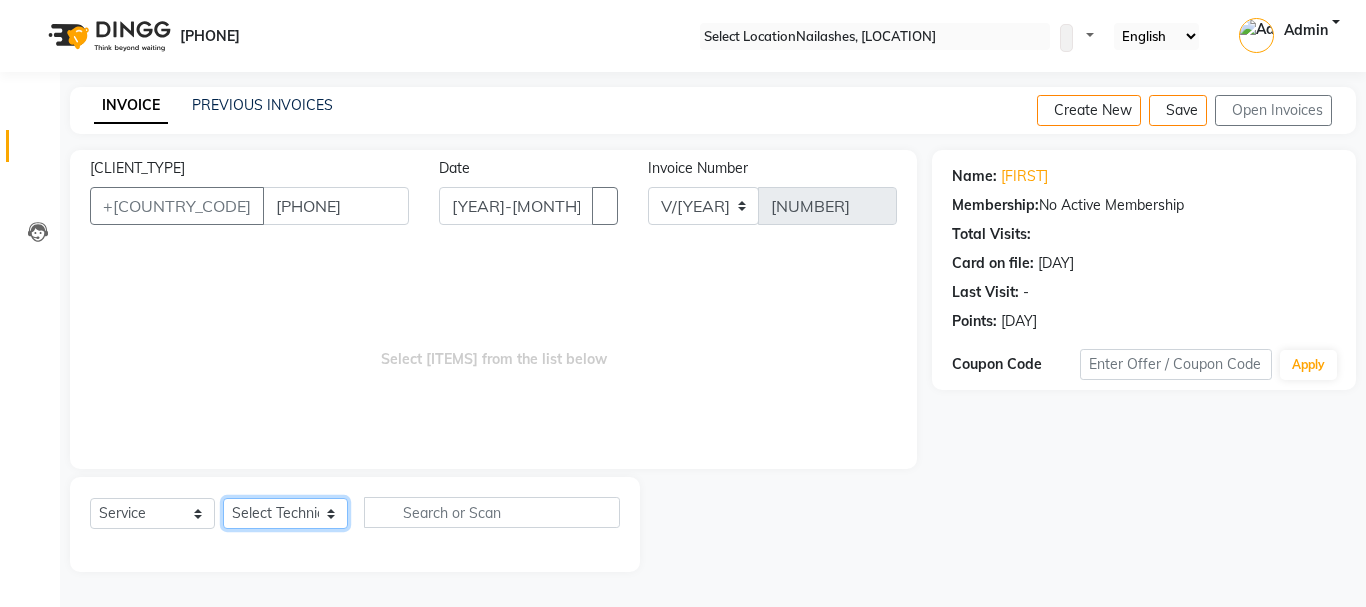 click on "Select Technician [TECHNICIANS]" at bounding box center (285, 513) 